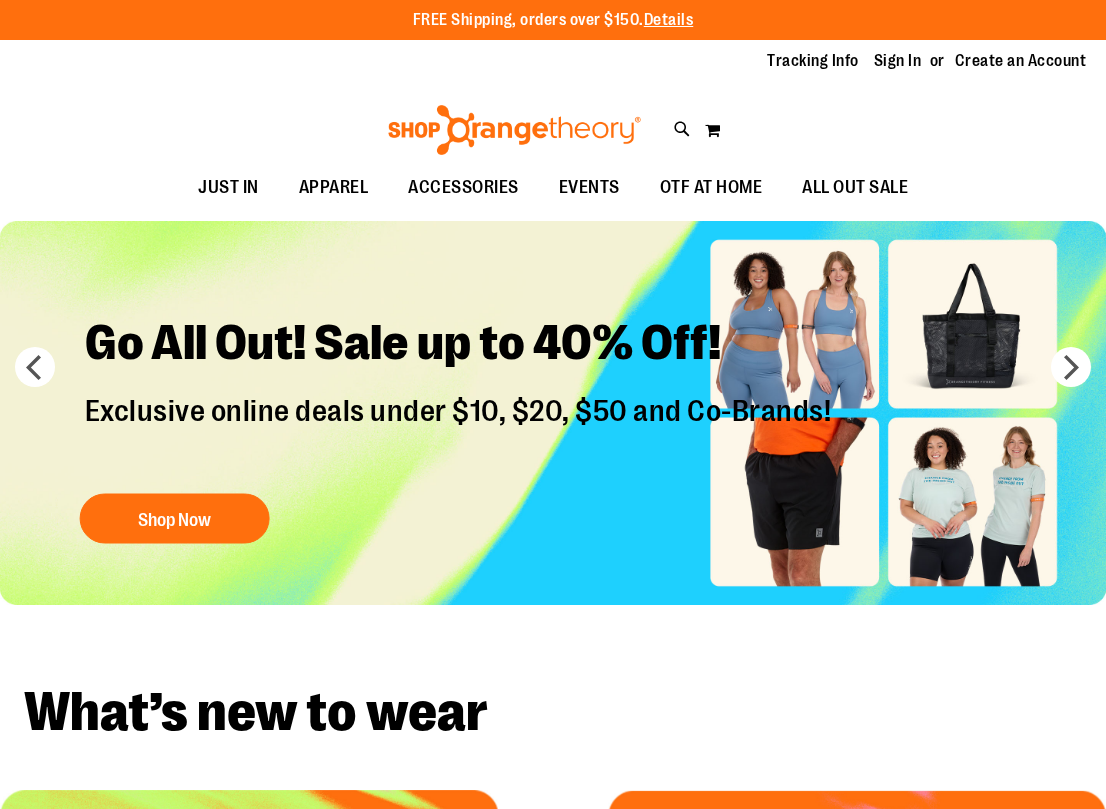 scroll, scrollTop: 0, scrollLeft: 0, axis: both 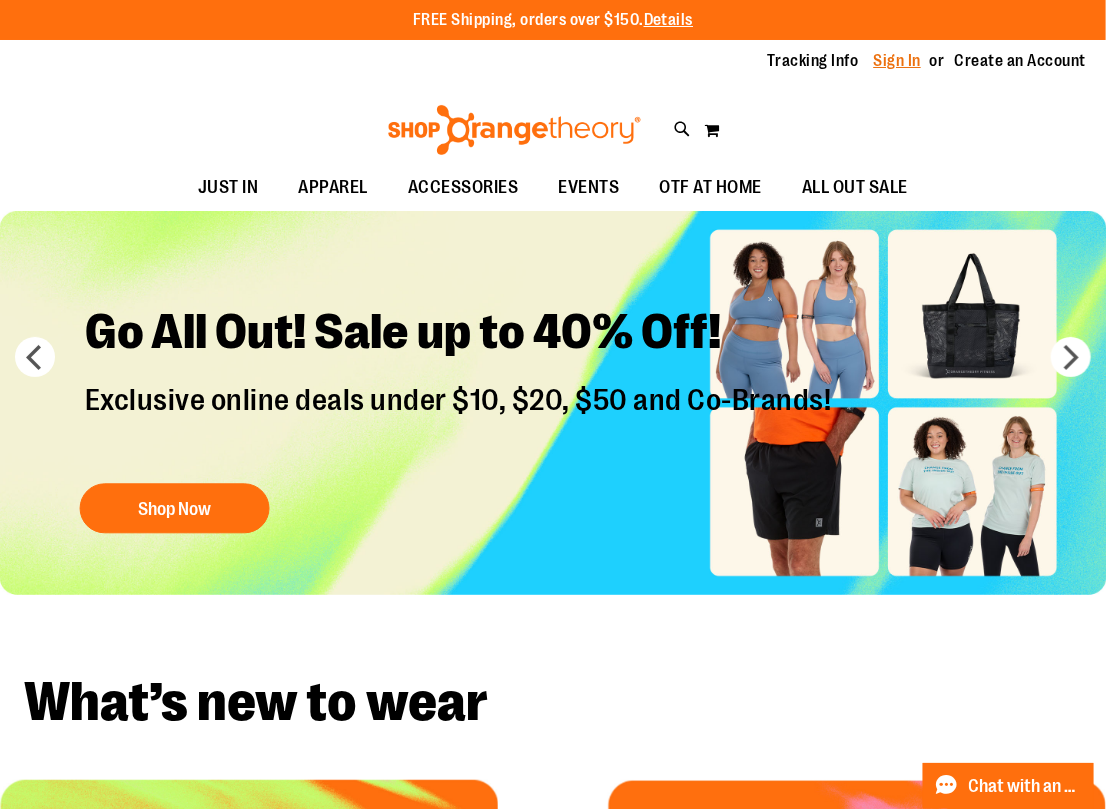 click on "Sign In" at bounding box center (898, 61) 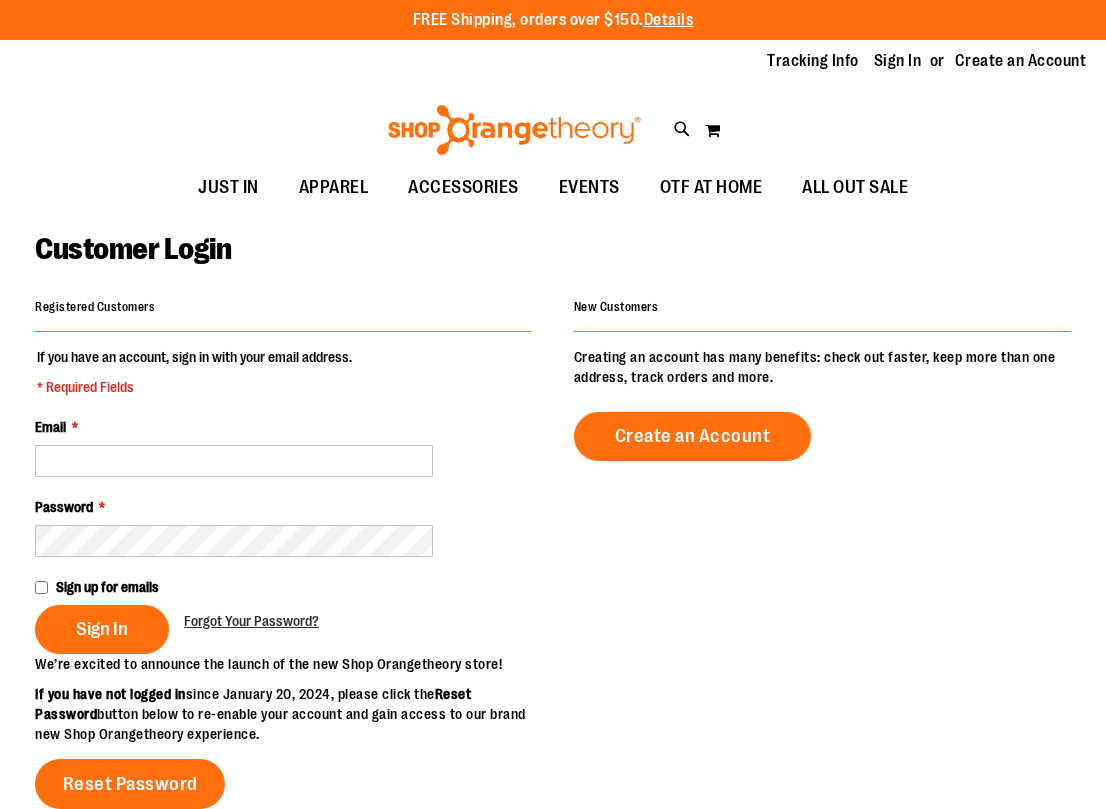 scroll, scrollTop: 0, scrollLeft: 0, axis: both 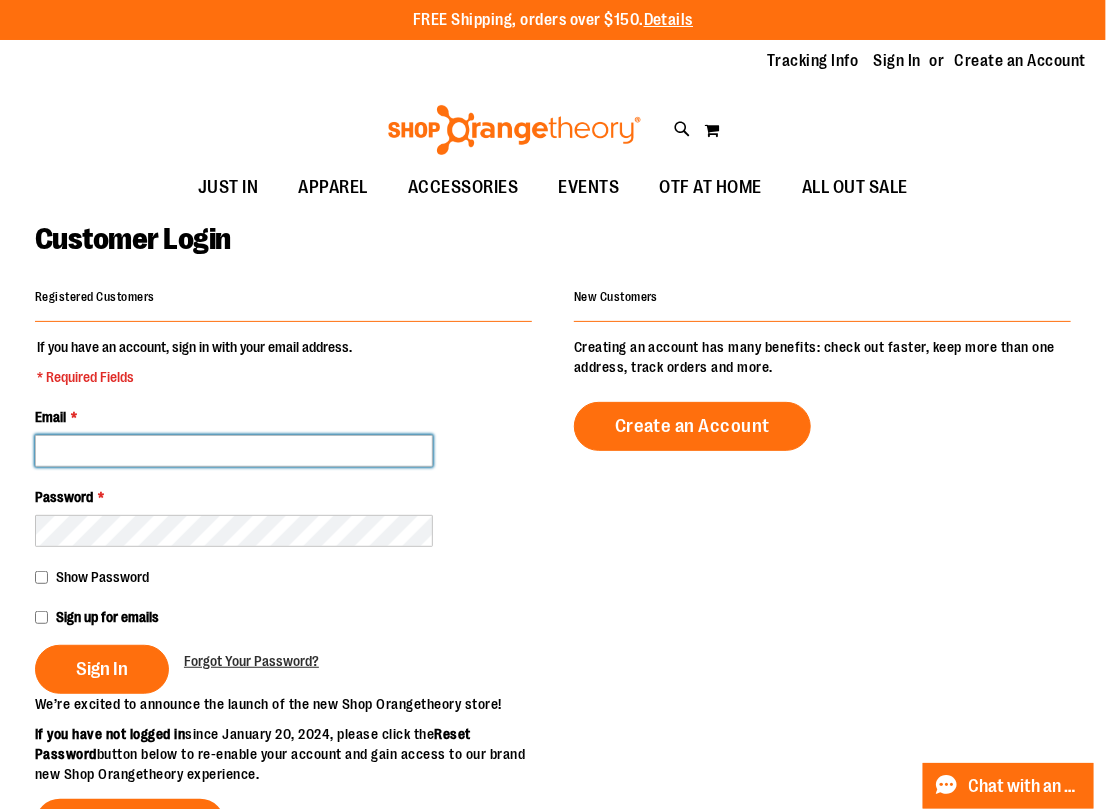 click on "Email *" at bounding box center [234, 451] 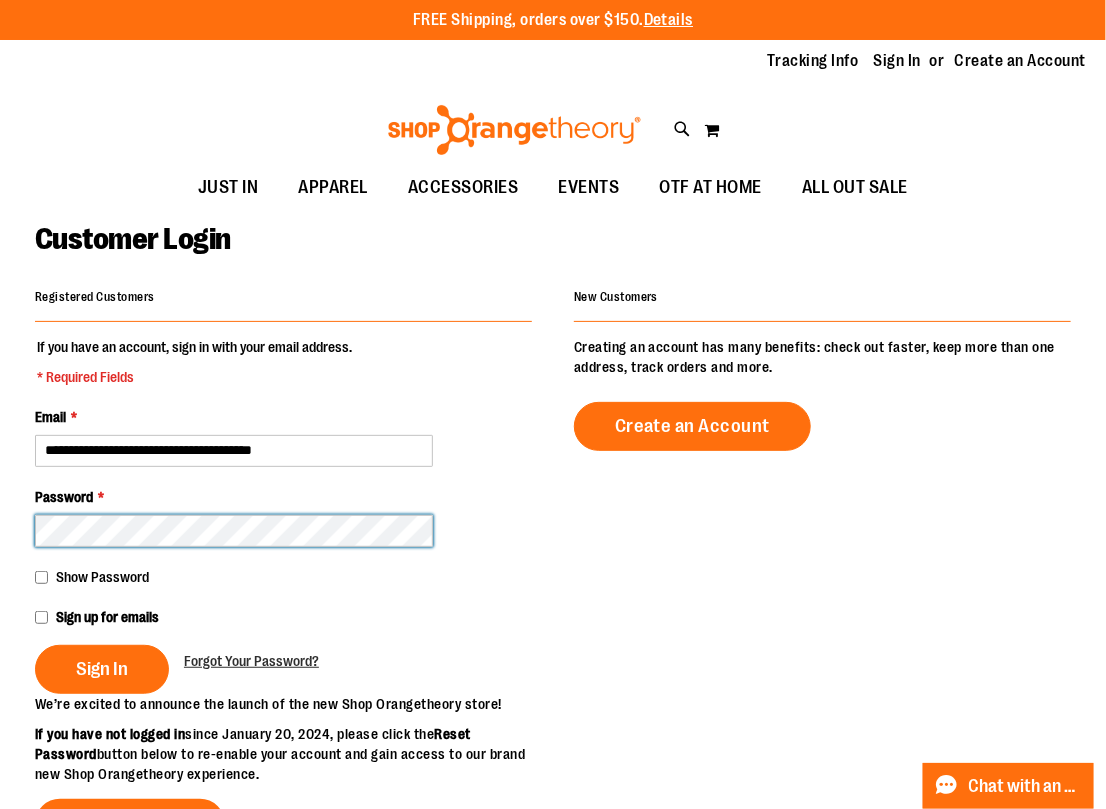 click on "Sign In" at bounding box center [102, 669] 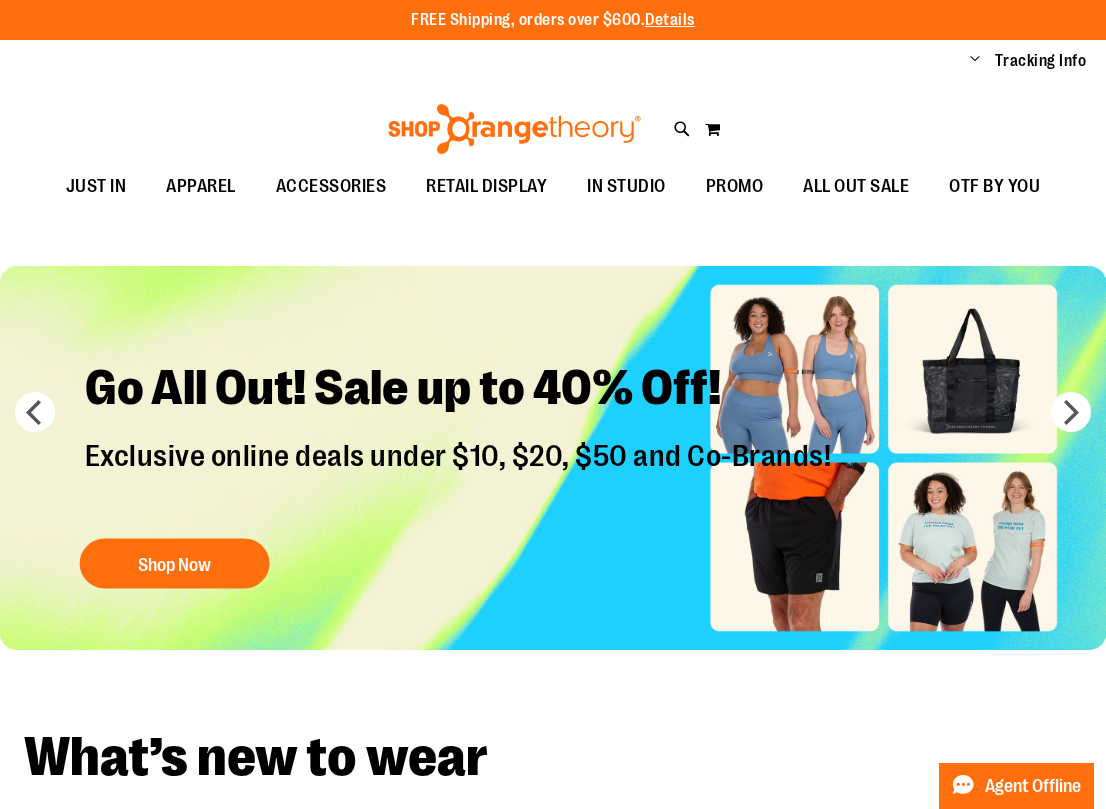 scroll, scrollTop: 0, scrollLeft: 0, axis: both 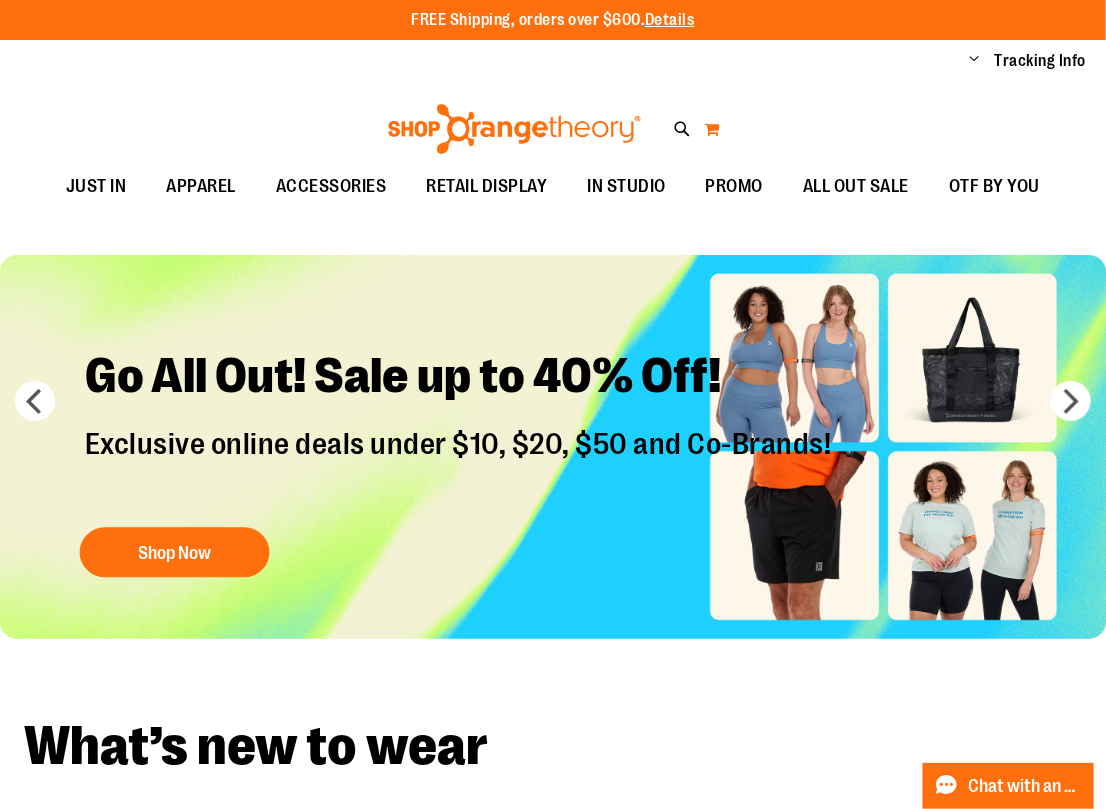 click on "My Cart" at bounding box center [712, 129] 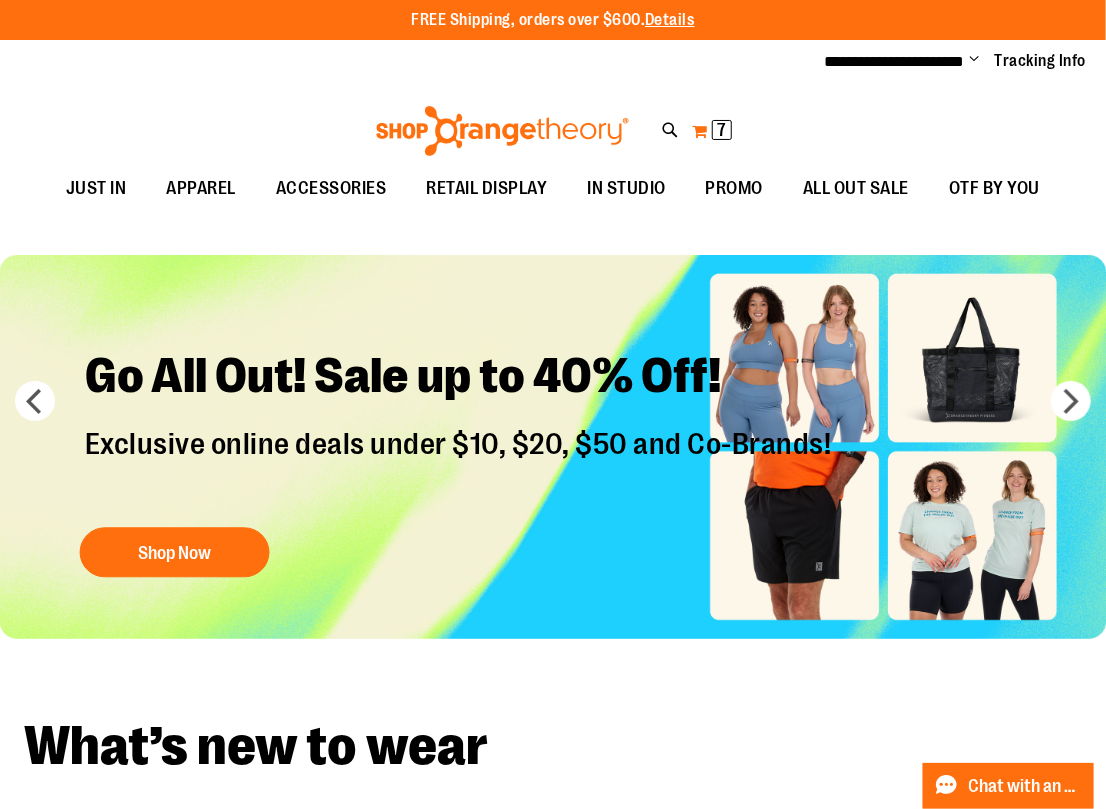 click on "My Cart
7
7
items" at bounding box center (712, 131) 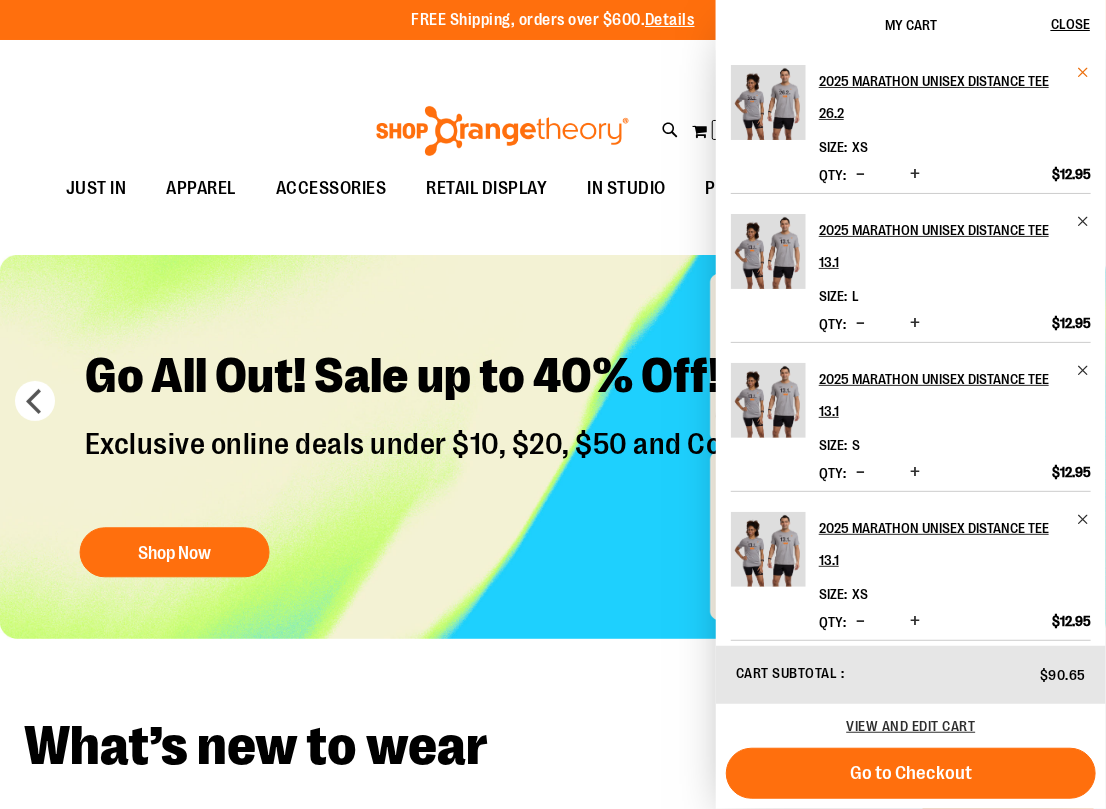 click at bounding box center [1083, 72] 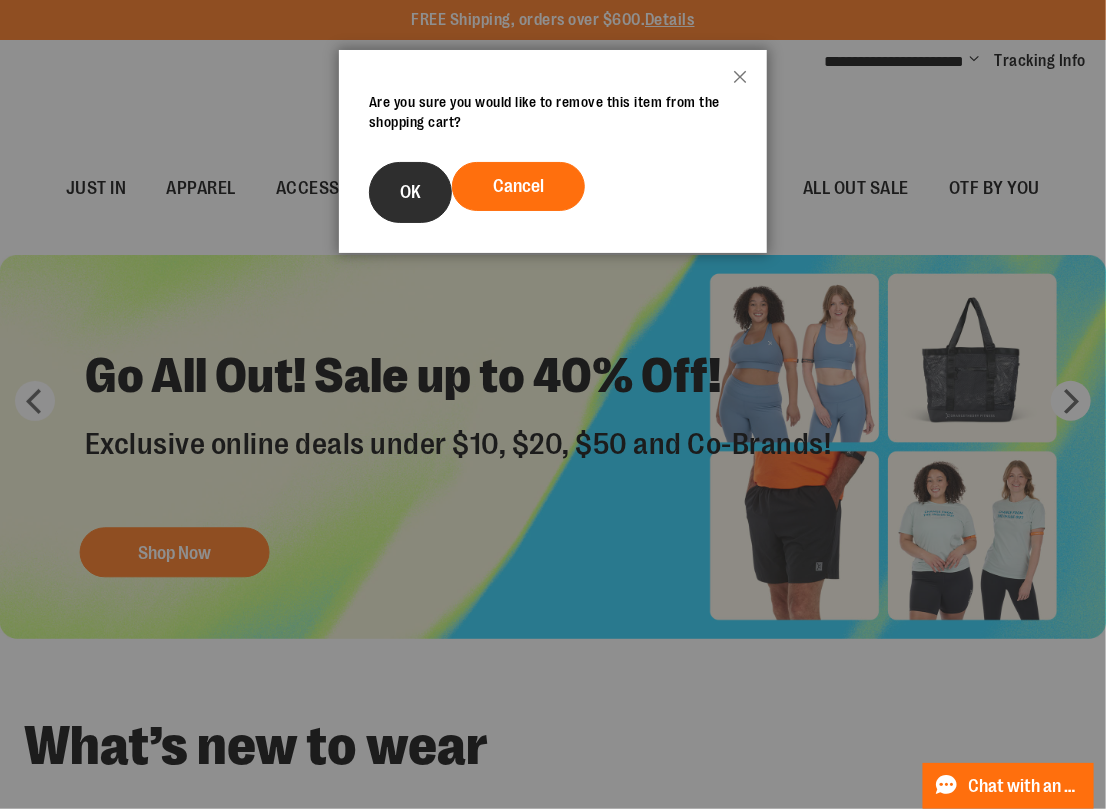 click on "OK" at bounding box center [410, 192] 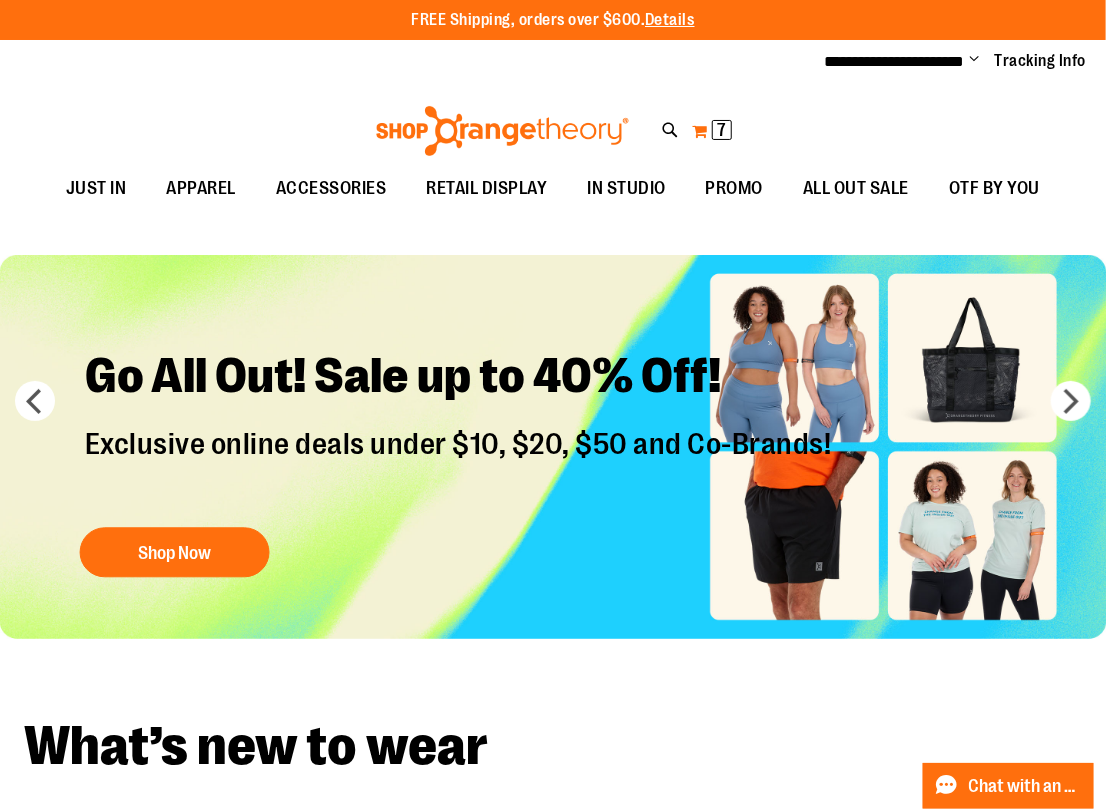 click on "My Cart
7
7
items" at bounding box center [712, 131] 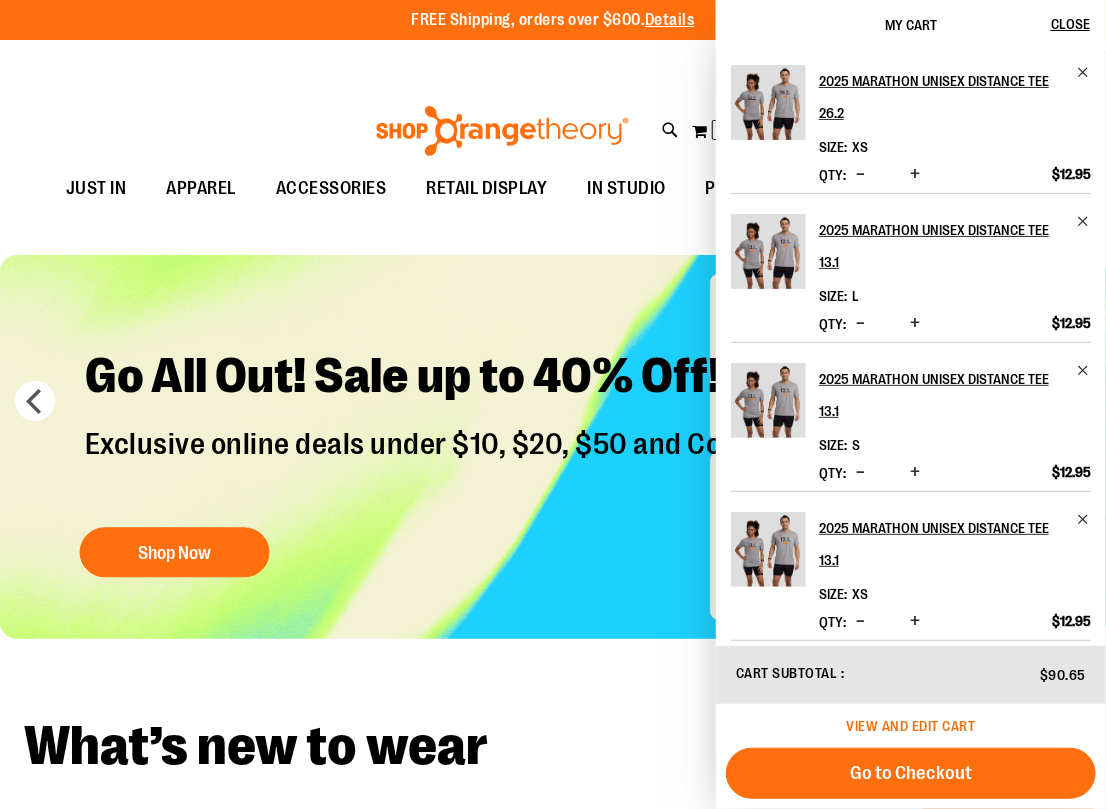 click on "View and edit cart" at bounding box center [911, 726] 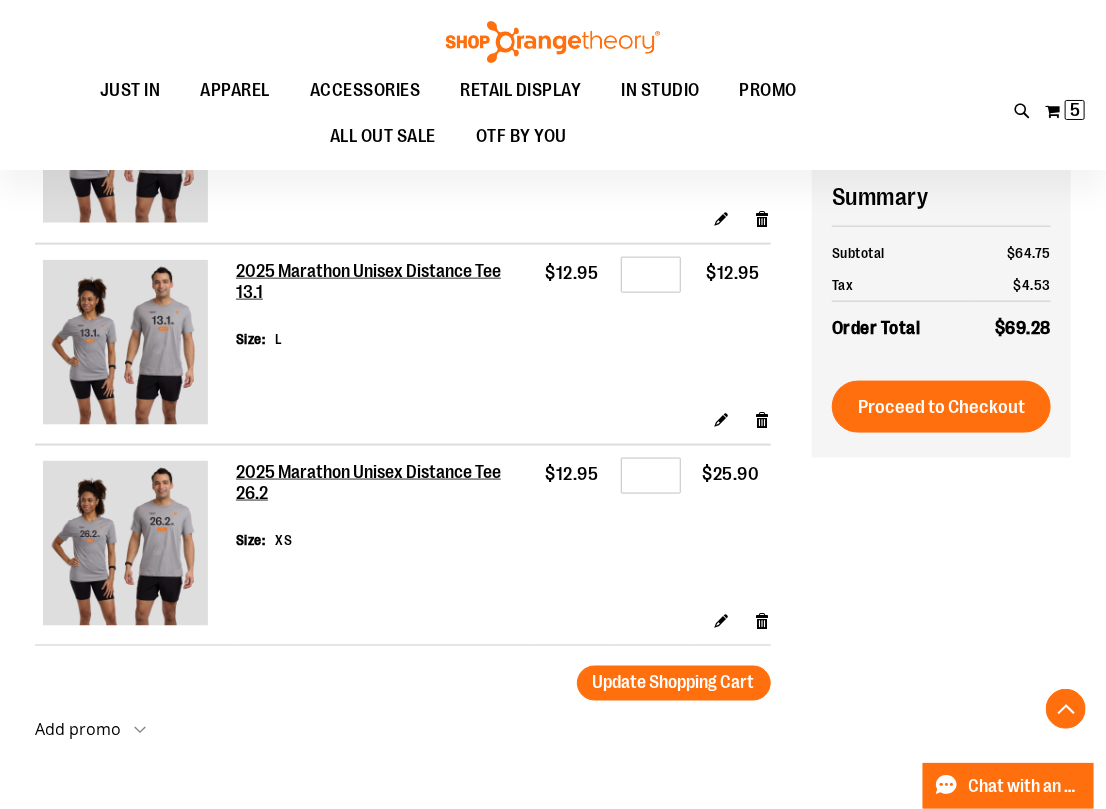 scroll, scrollTop: 767, scrollLeft: 0, axis: vertical 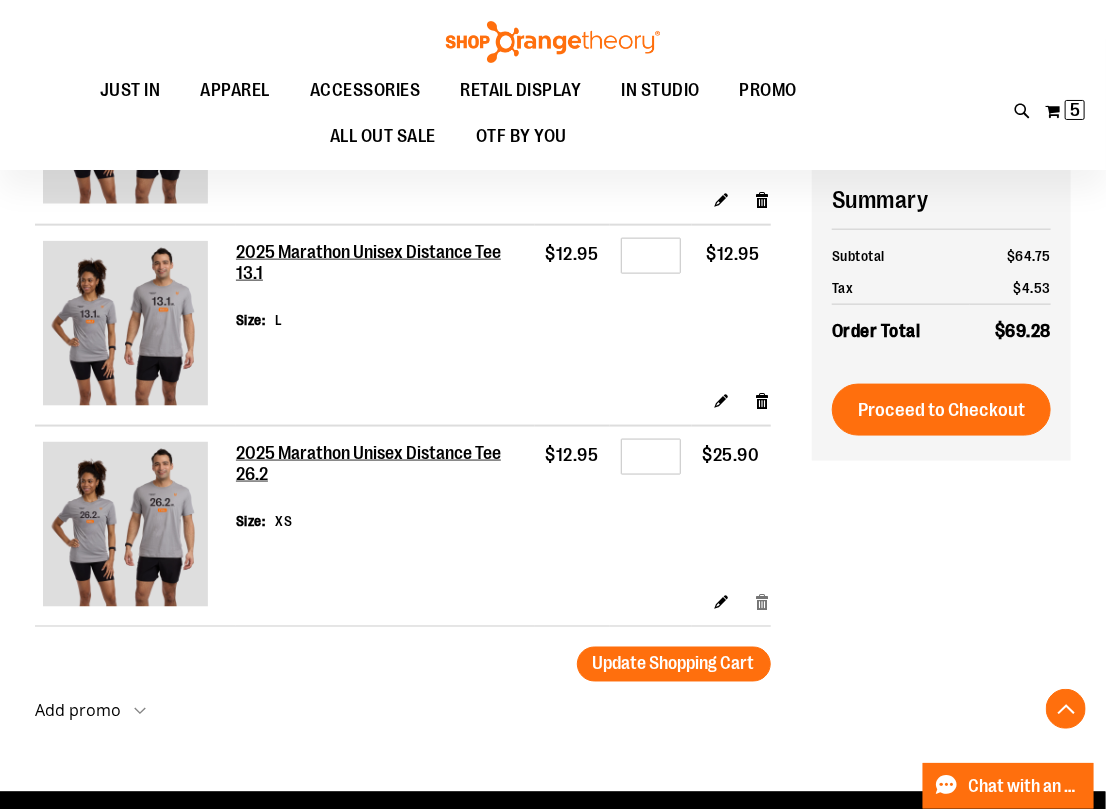 click on "Remove item" at bounding box center [762, 601] 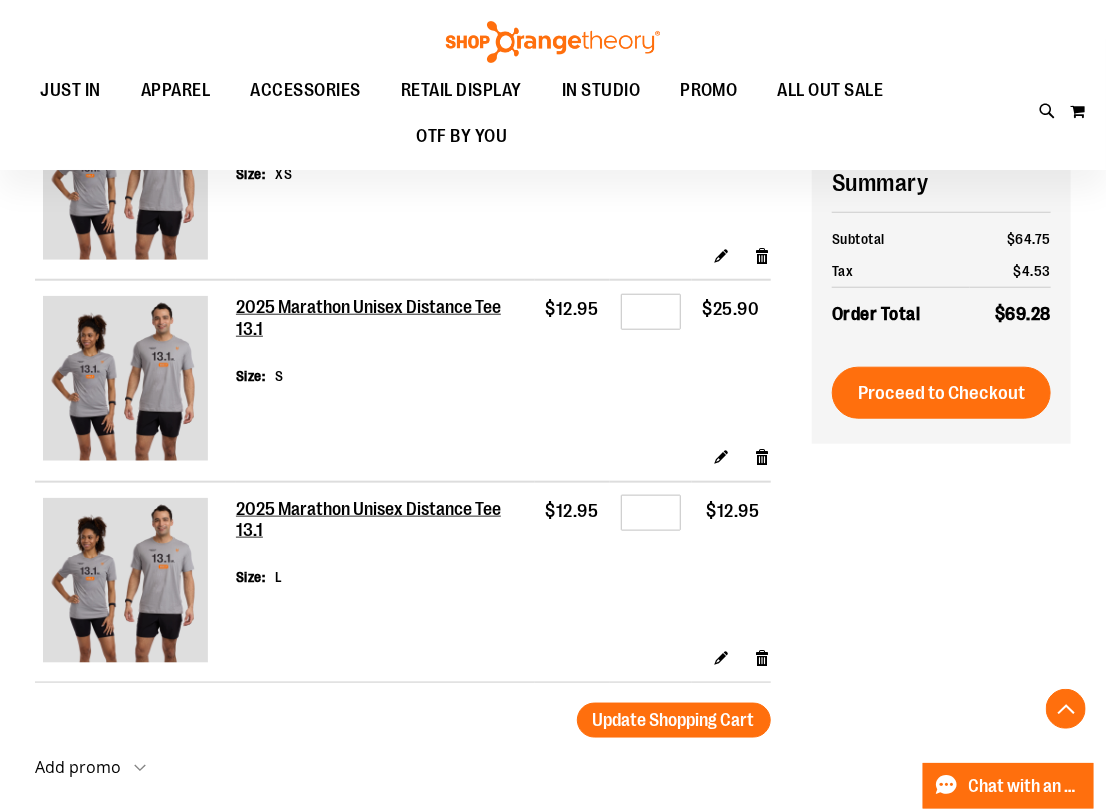 scroll, scrollTop: 514, scrollLeft: 0, axis: vertical 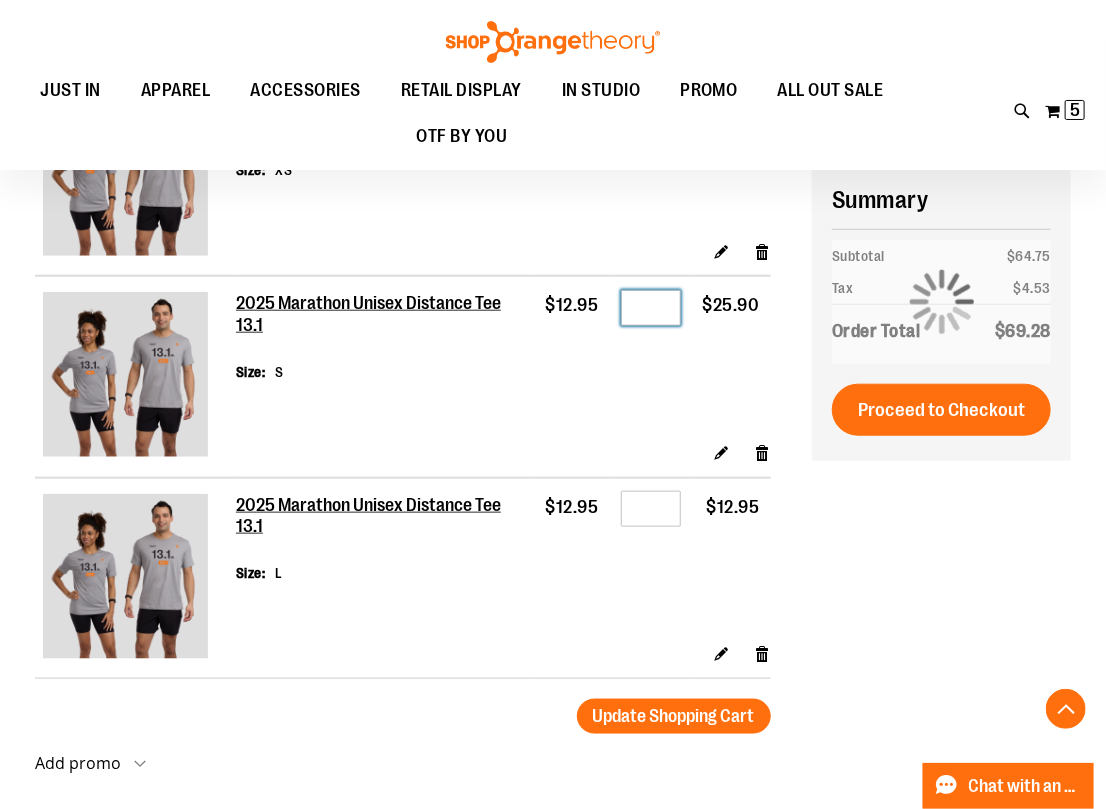 click on "*" at bounding box center (651, 308) 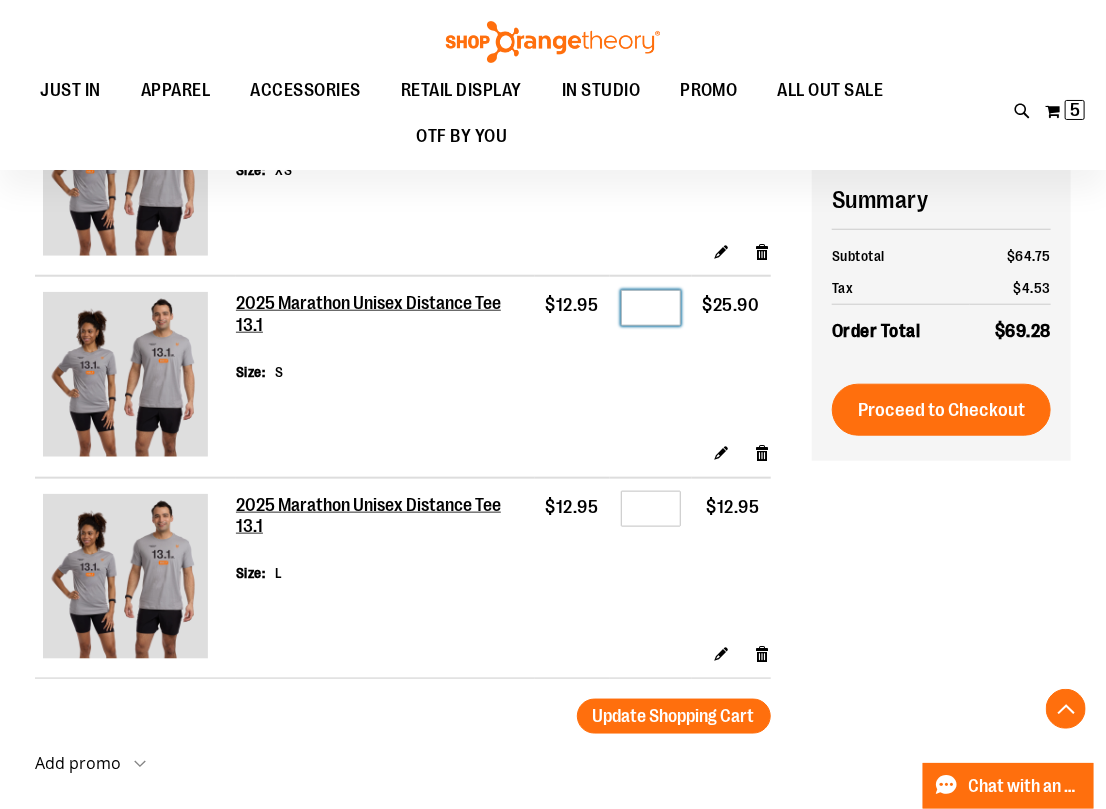 scroll, scrollTop: 521, scrollLeft: 0, axis: vertical 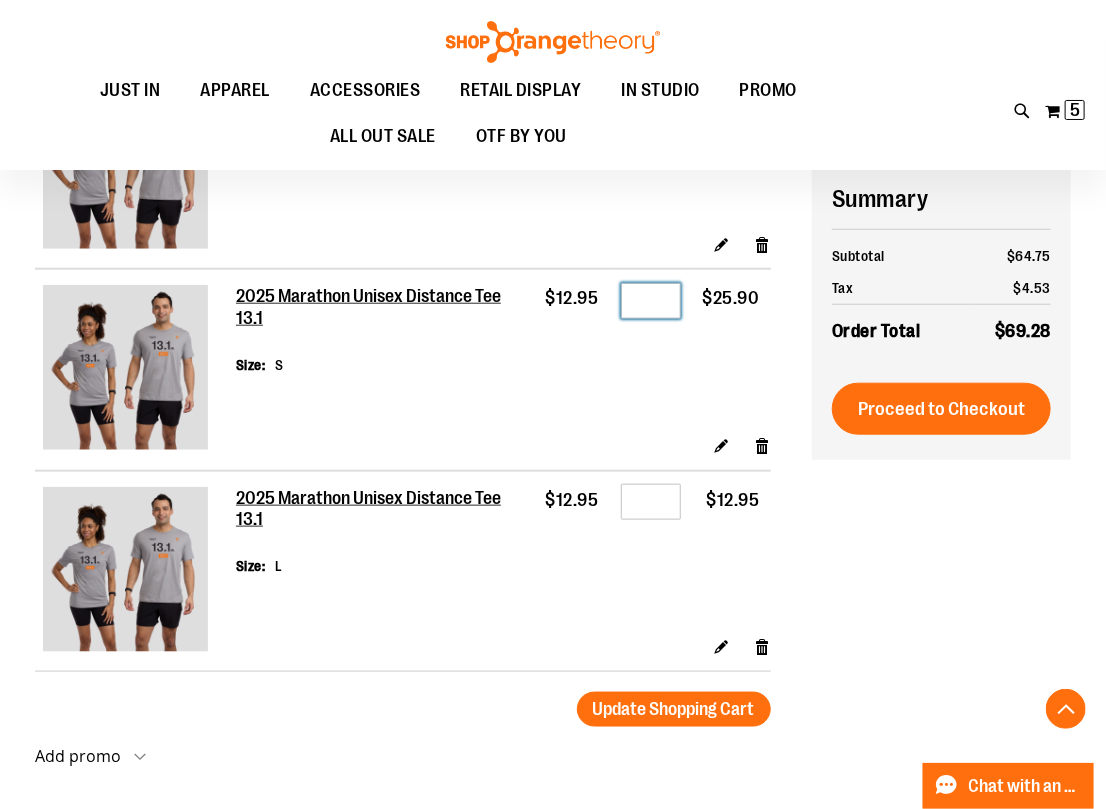 type on "*" 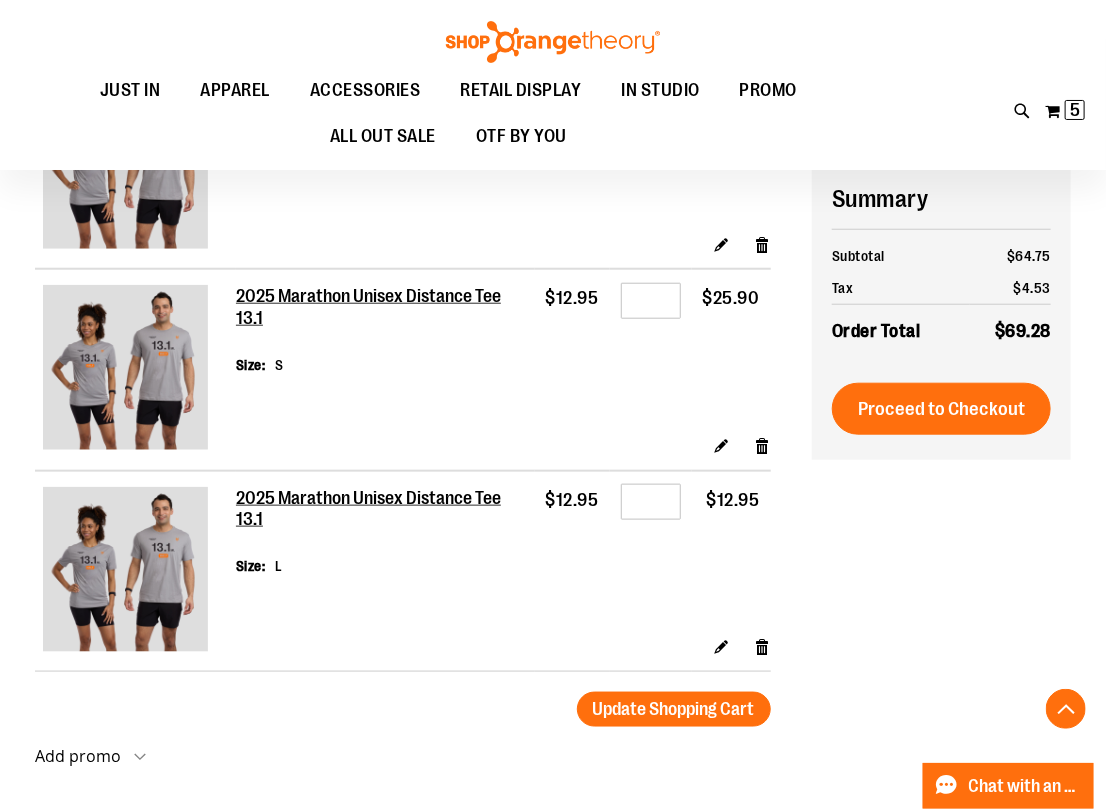 click on "**********" at bounding box center [553, 297] 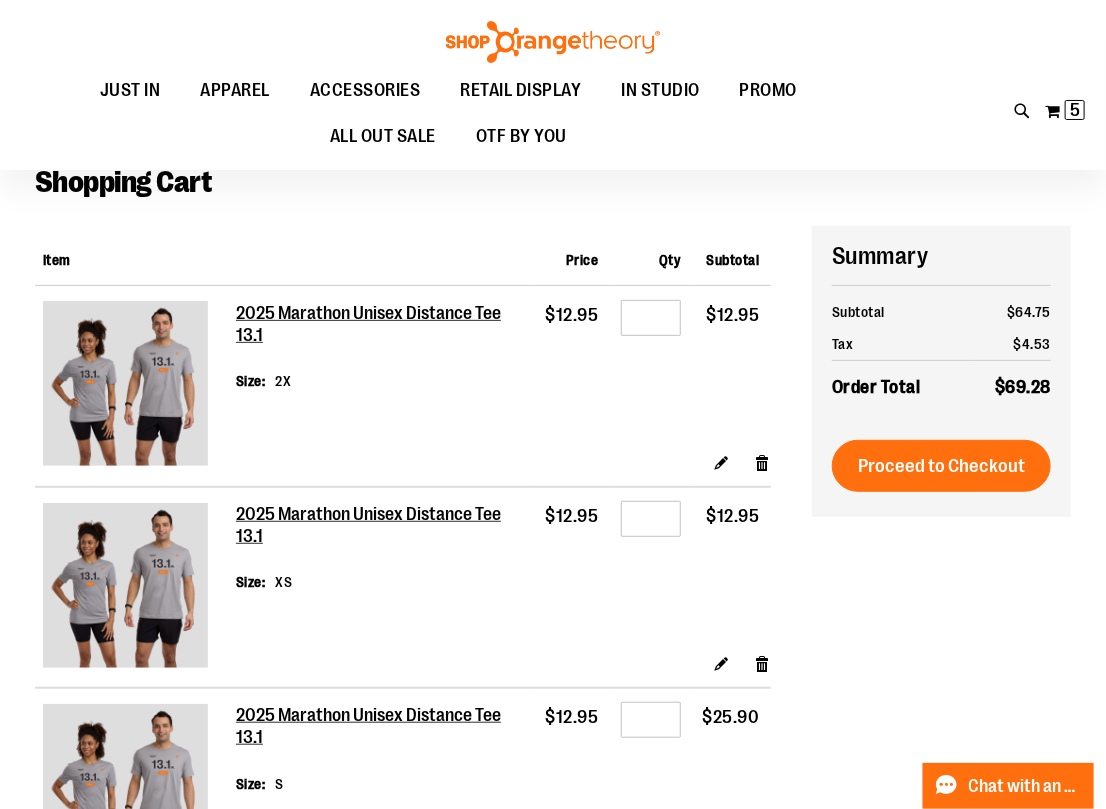 scroll, scrollTop: 0, scrollLeft: 0, axis: both 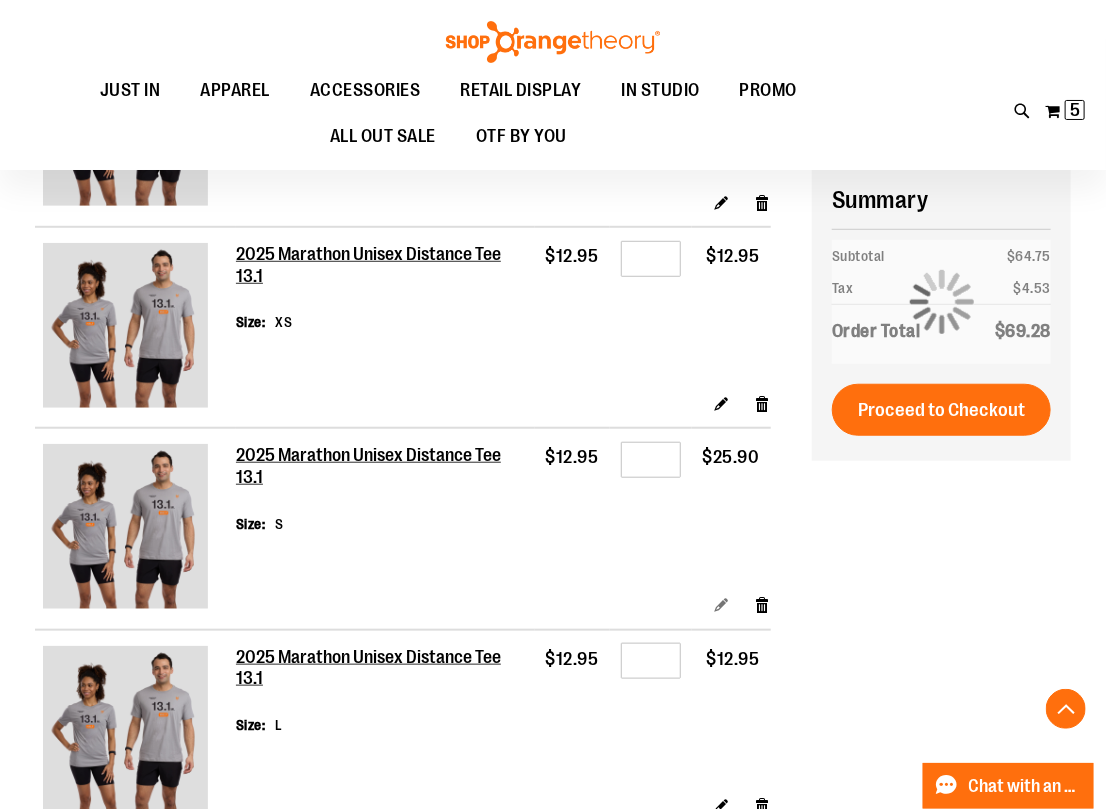 click on "Edit" at bounding box center (721, 604) 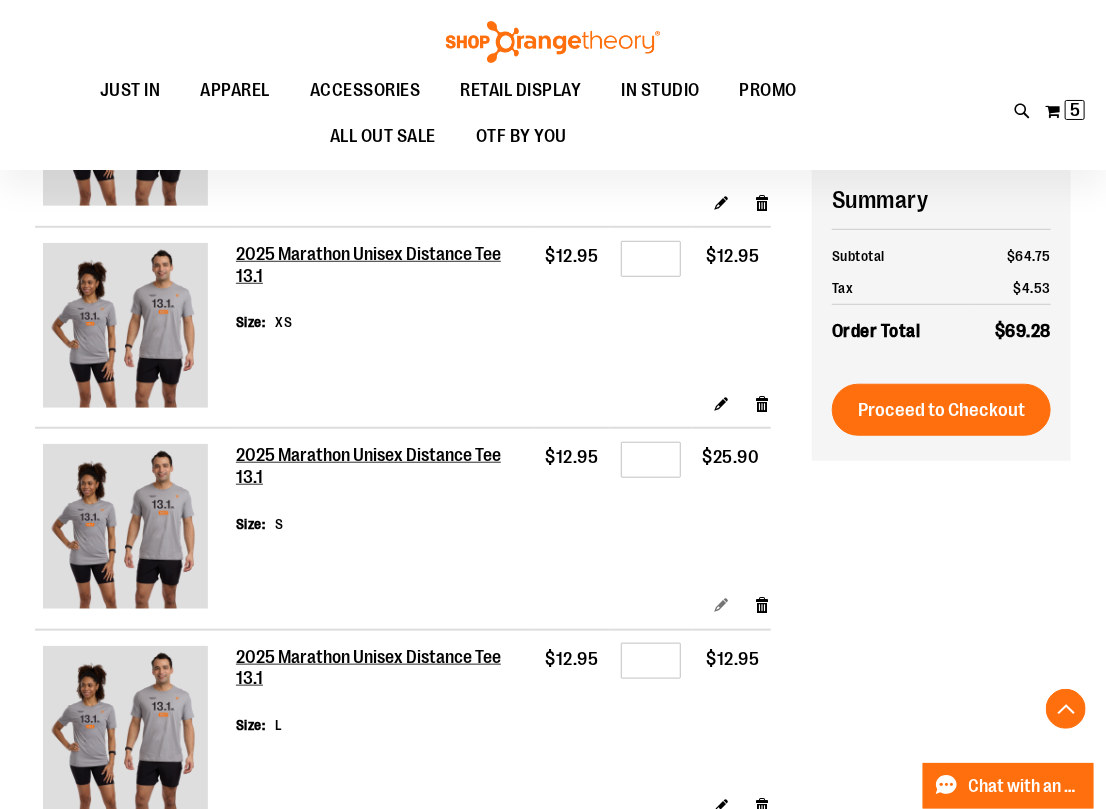 click on "Edit" at bounding box center (721, 604) 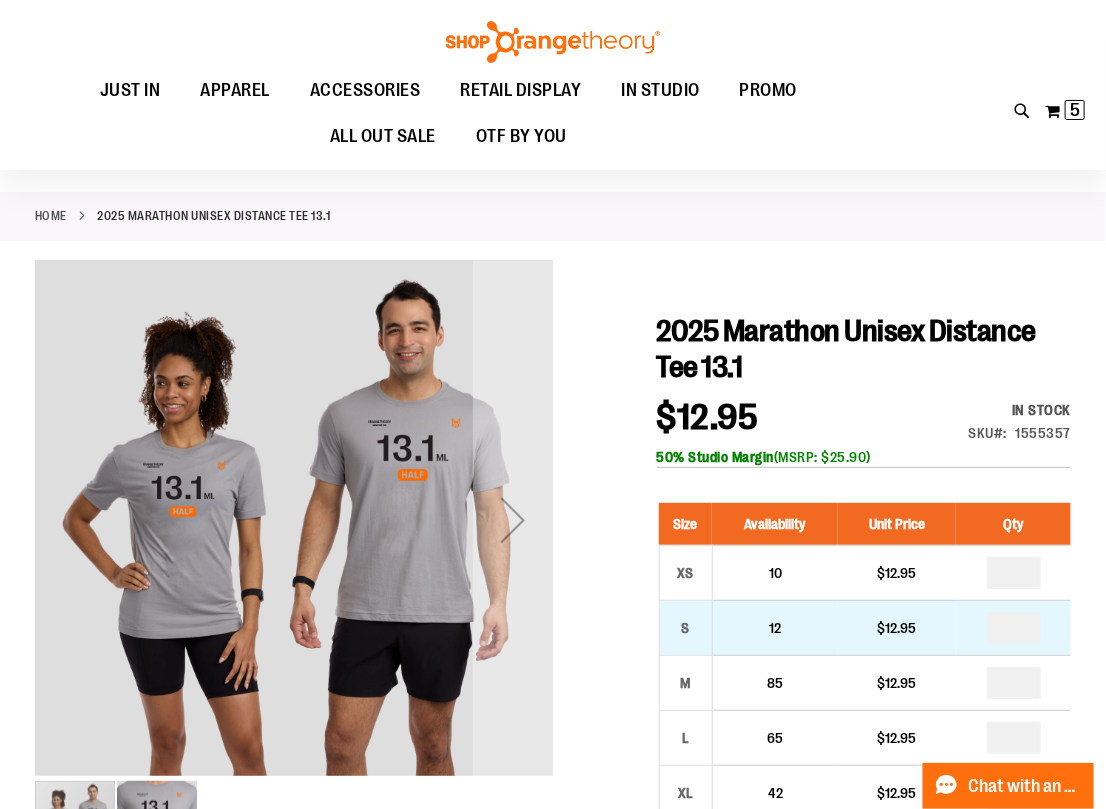 scroll, scrollTop: 59, scrollLeft: 0, axis: vertical 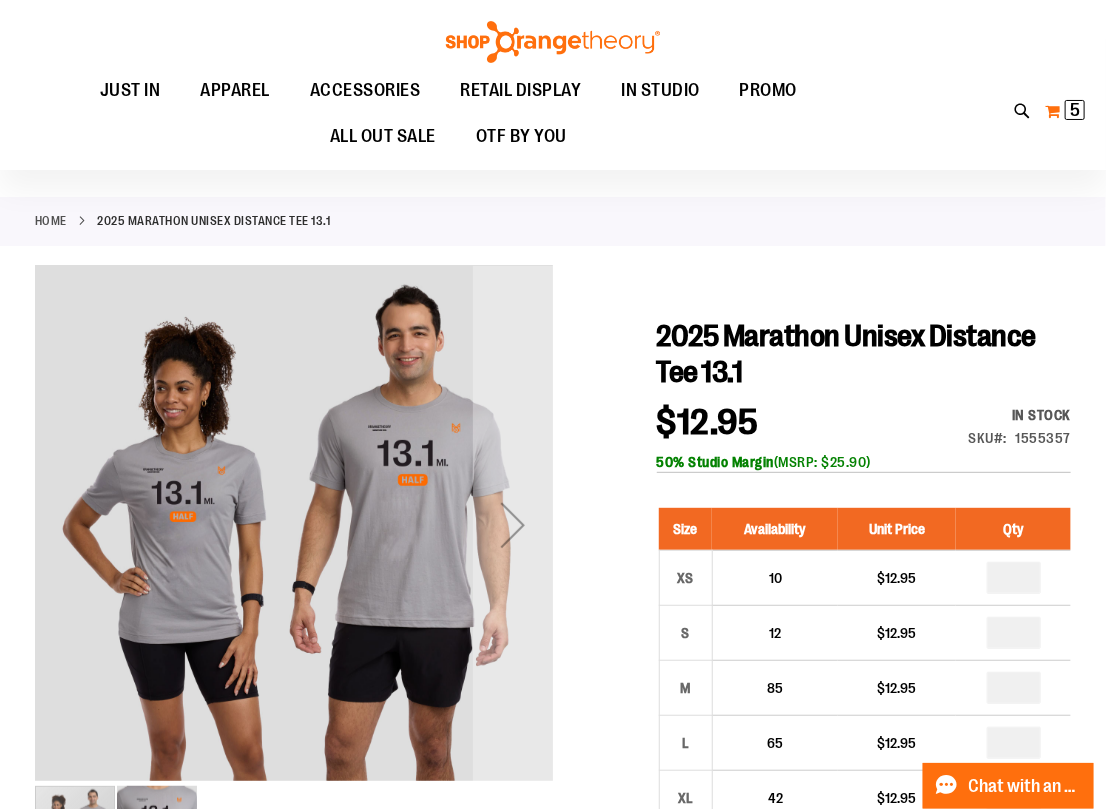 click on "5
5
items" at bounding box center (1075, 110) 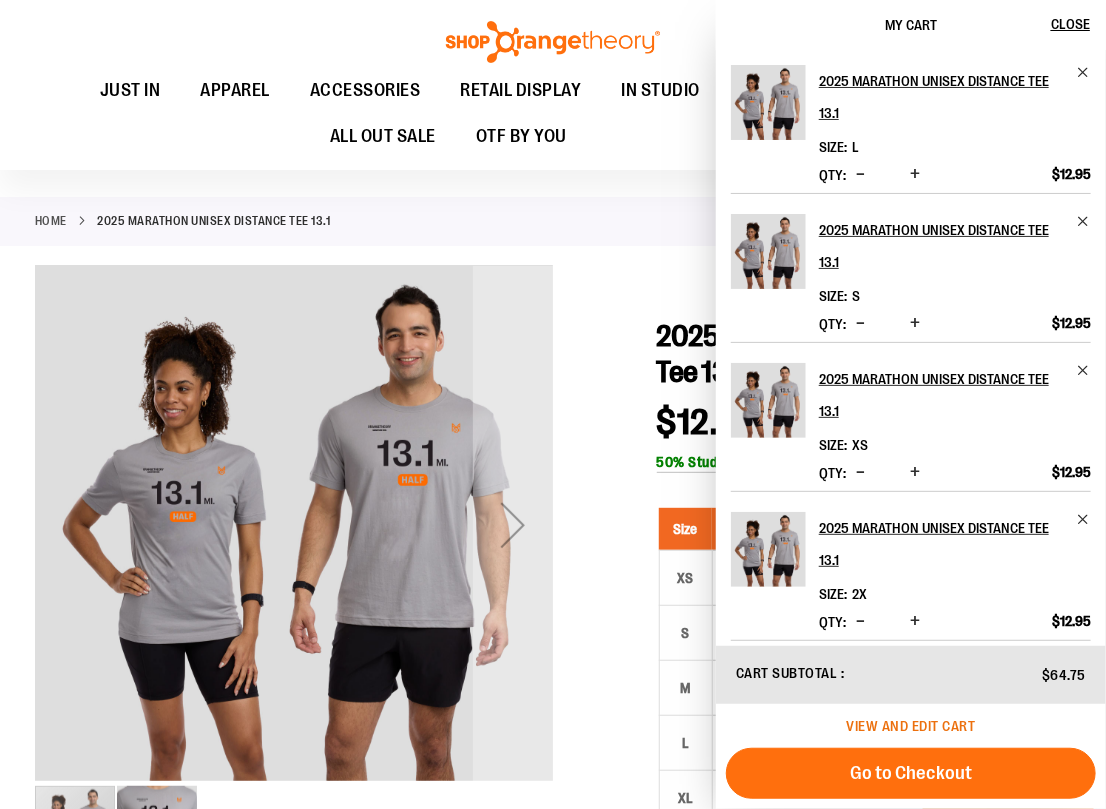 click on "View and edit cart" at bounding box center [911, 726] 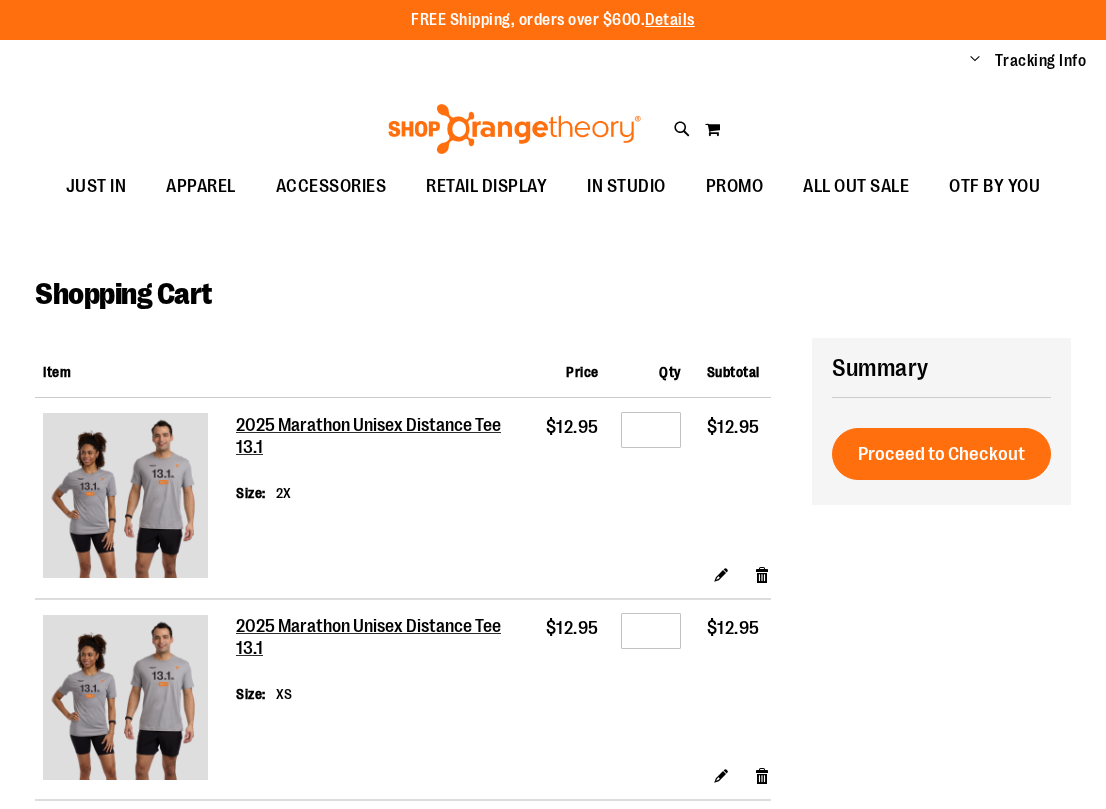 scroll, scrollTop: 0, scrollLeft: 0, axis: both 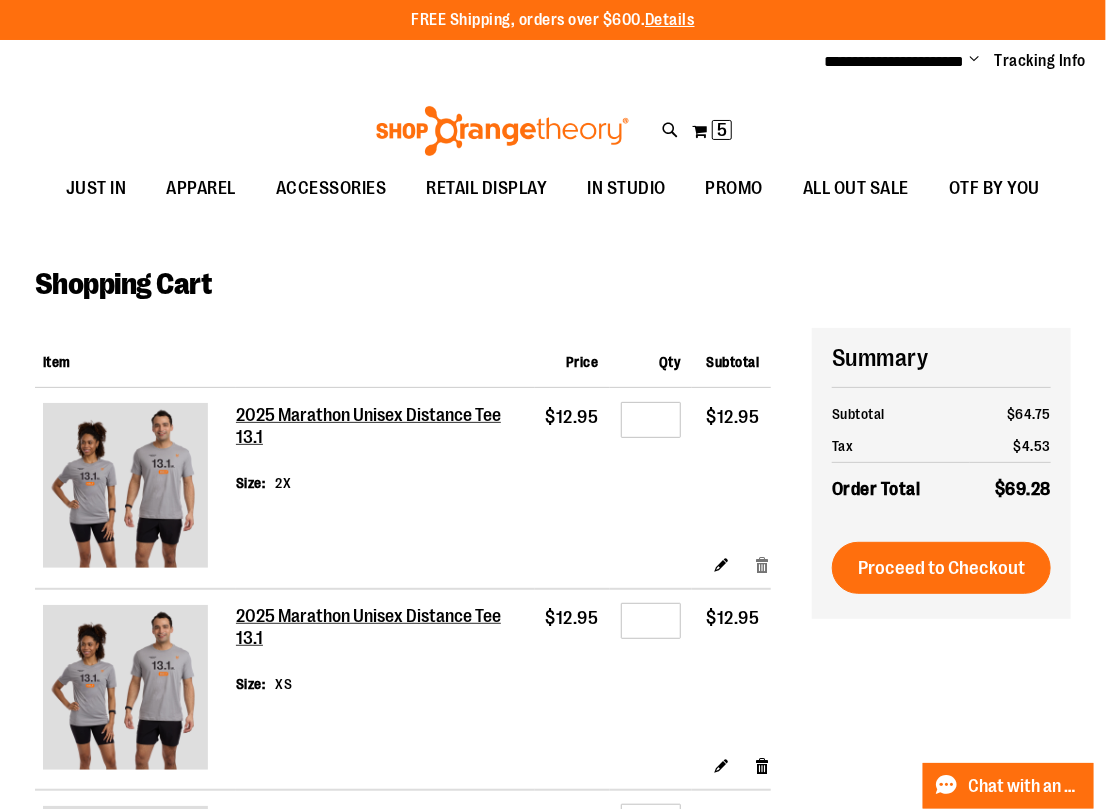 click on "Remove item" at bounding box center (762, 563) 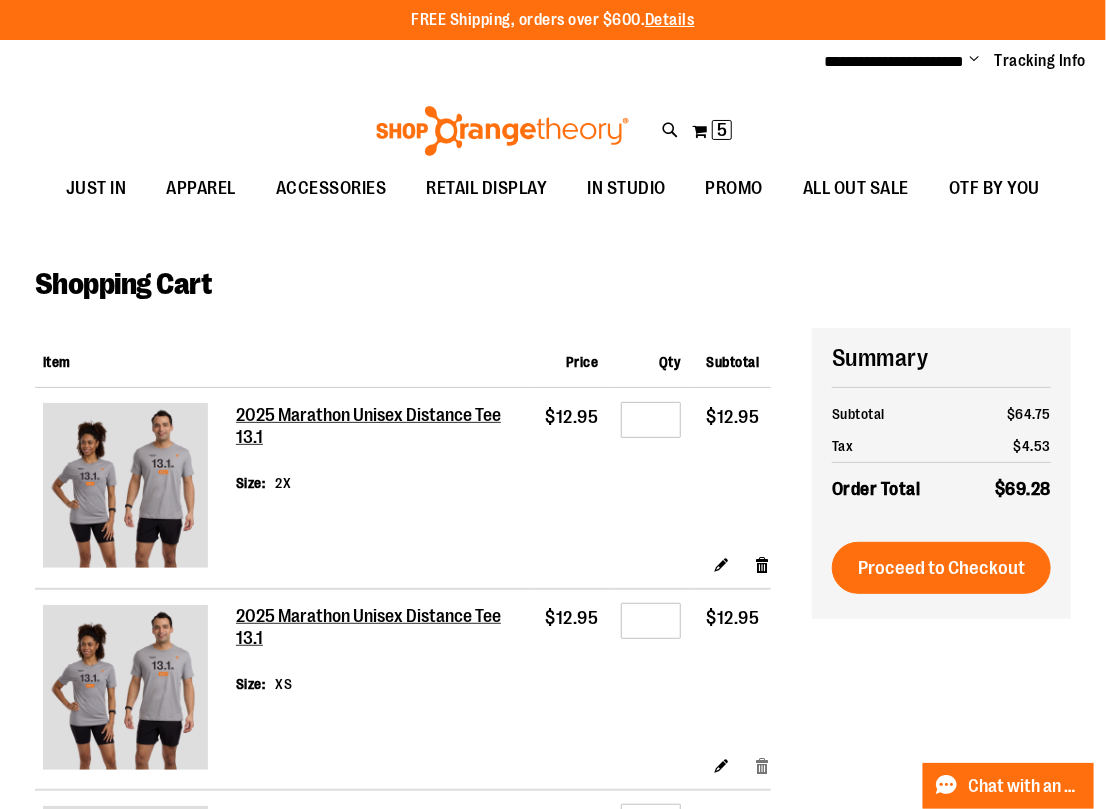 click on "Remove item" at bounding box center [762, 764] 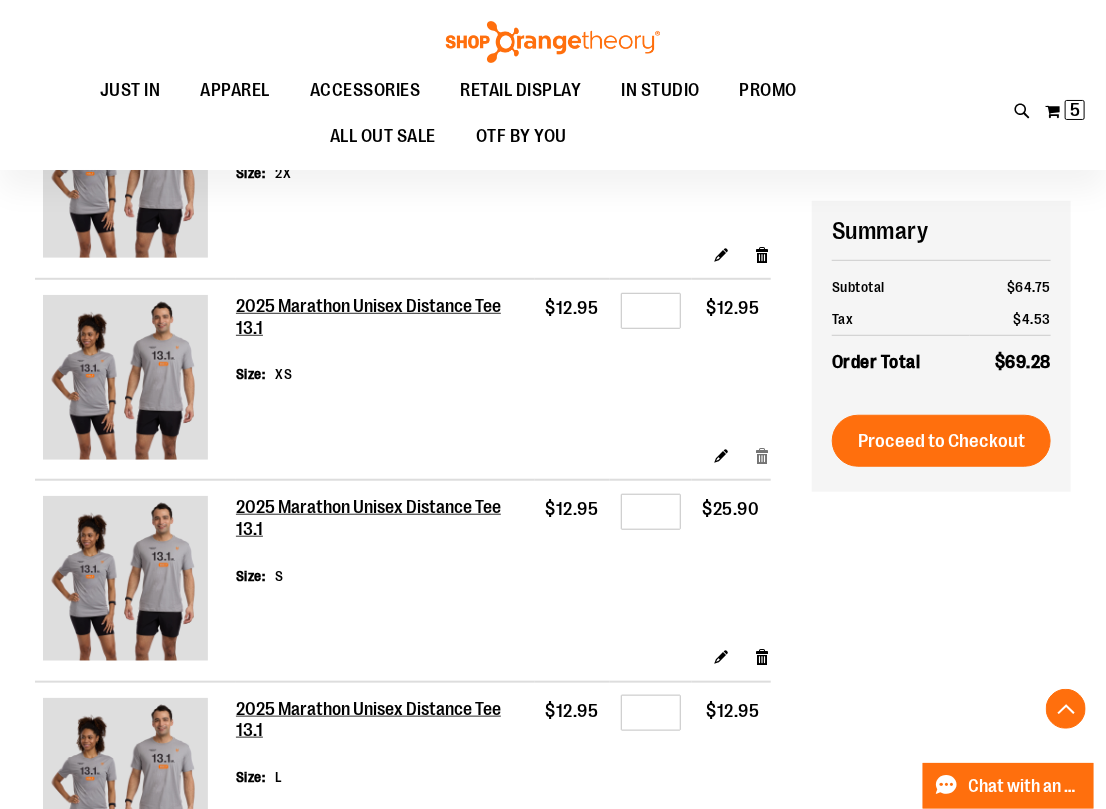 scroll, scrollTop: 352, scrollLeft: 0, axis: vertical 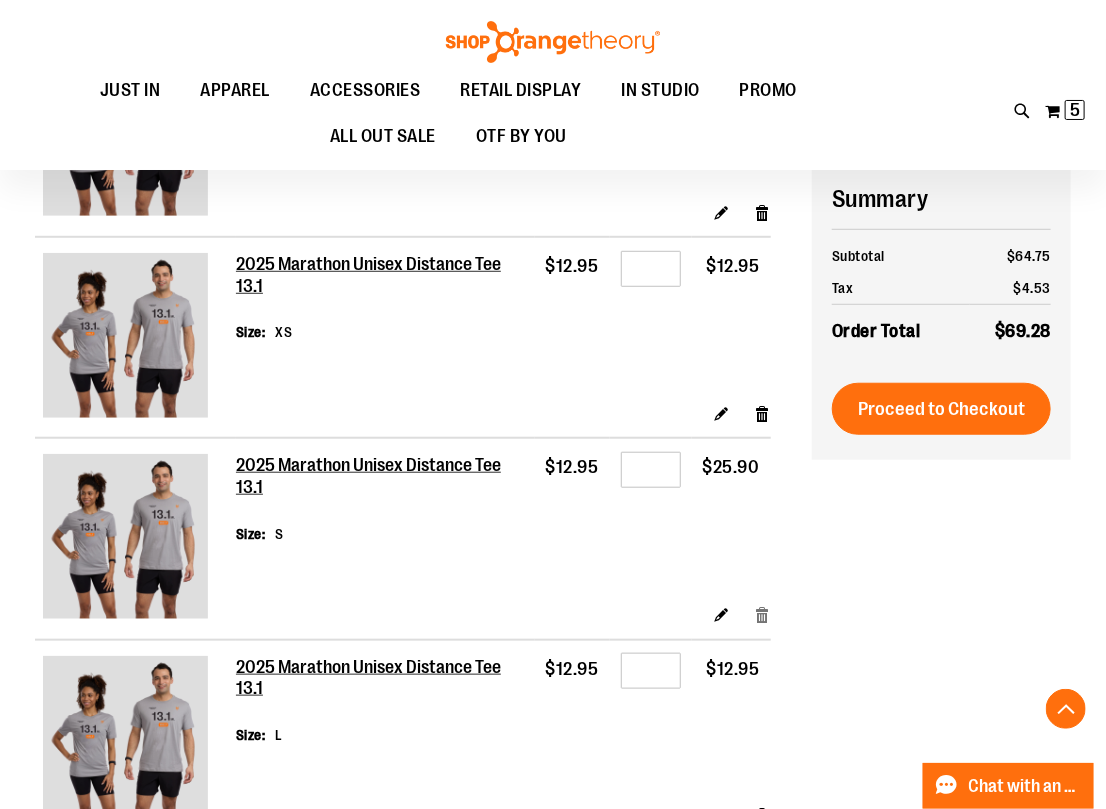 click on "Remove item" at bounding box center (762, 614) 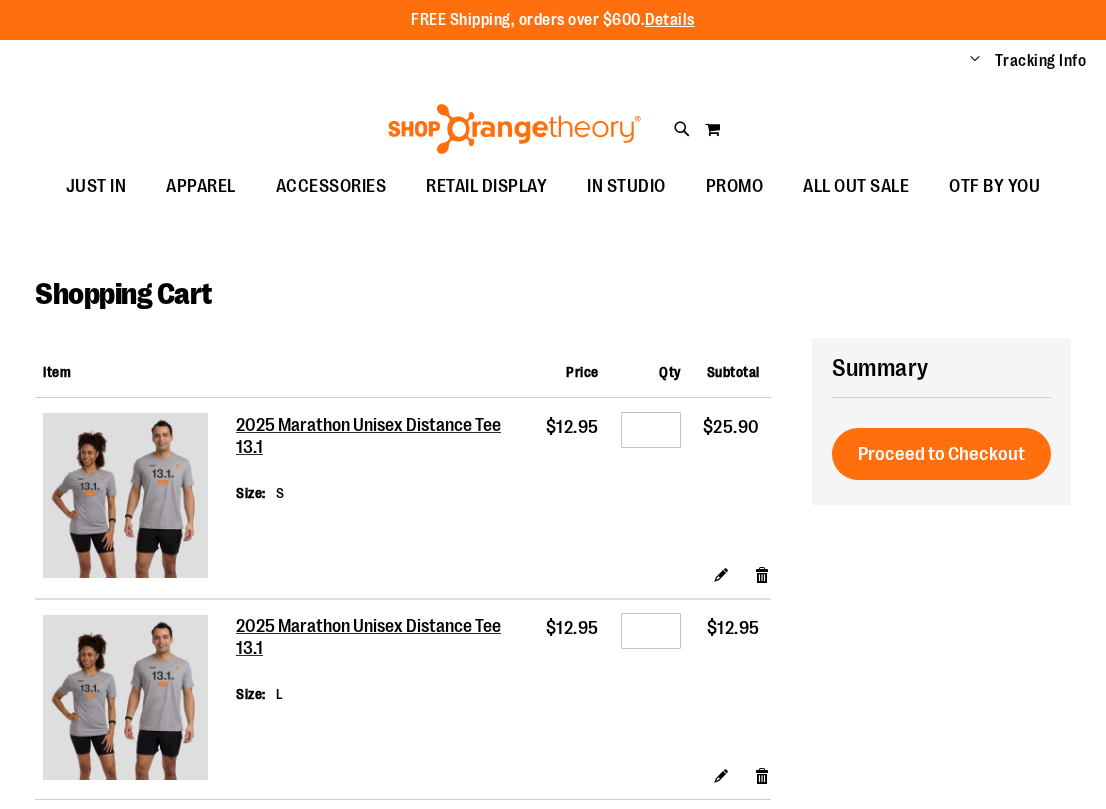 scroll, scrollTop: 0, scrollLeft: 0, axis: both 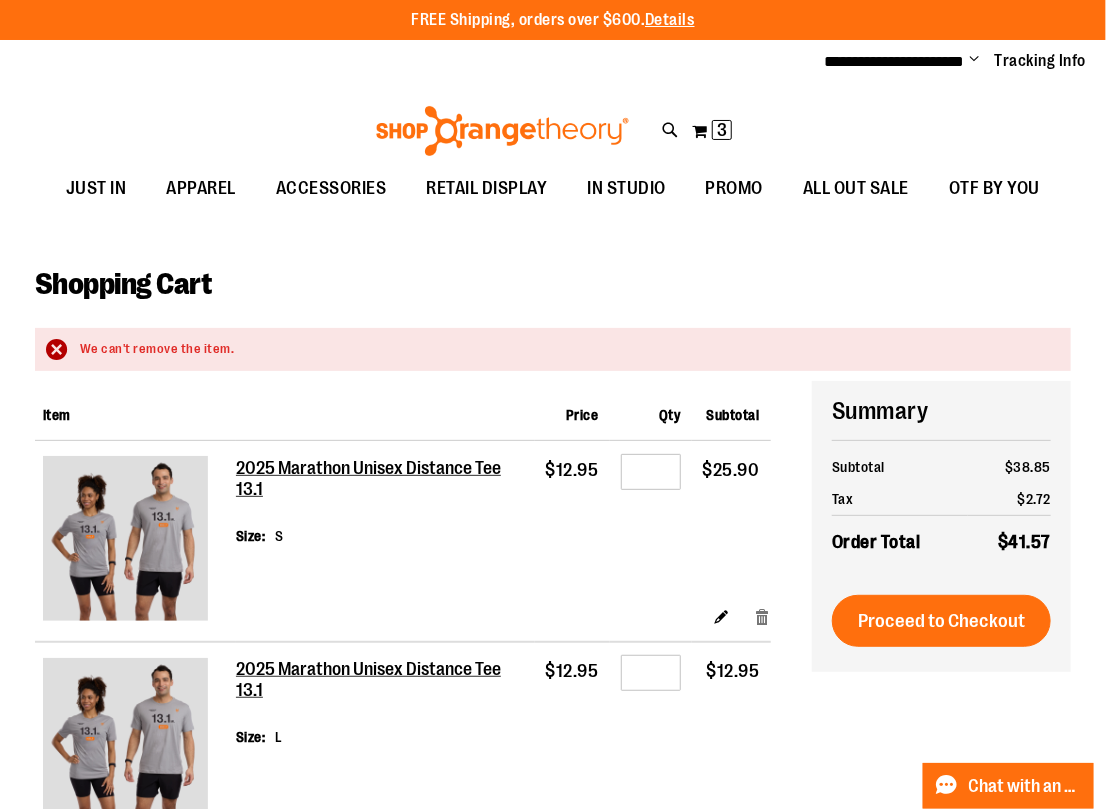 click on "Remove item" at bounding box center (762, 616) 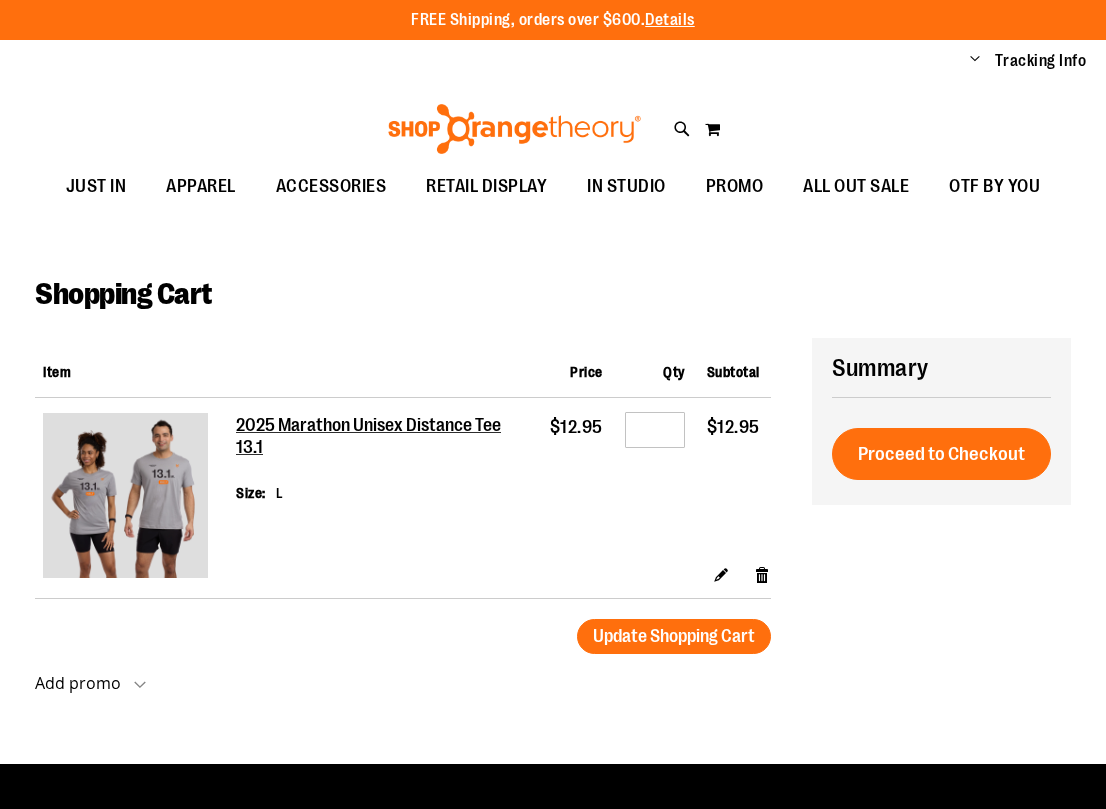 scroll, scrollTop: 0, scrollLeft: 0, axis: both 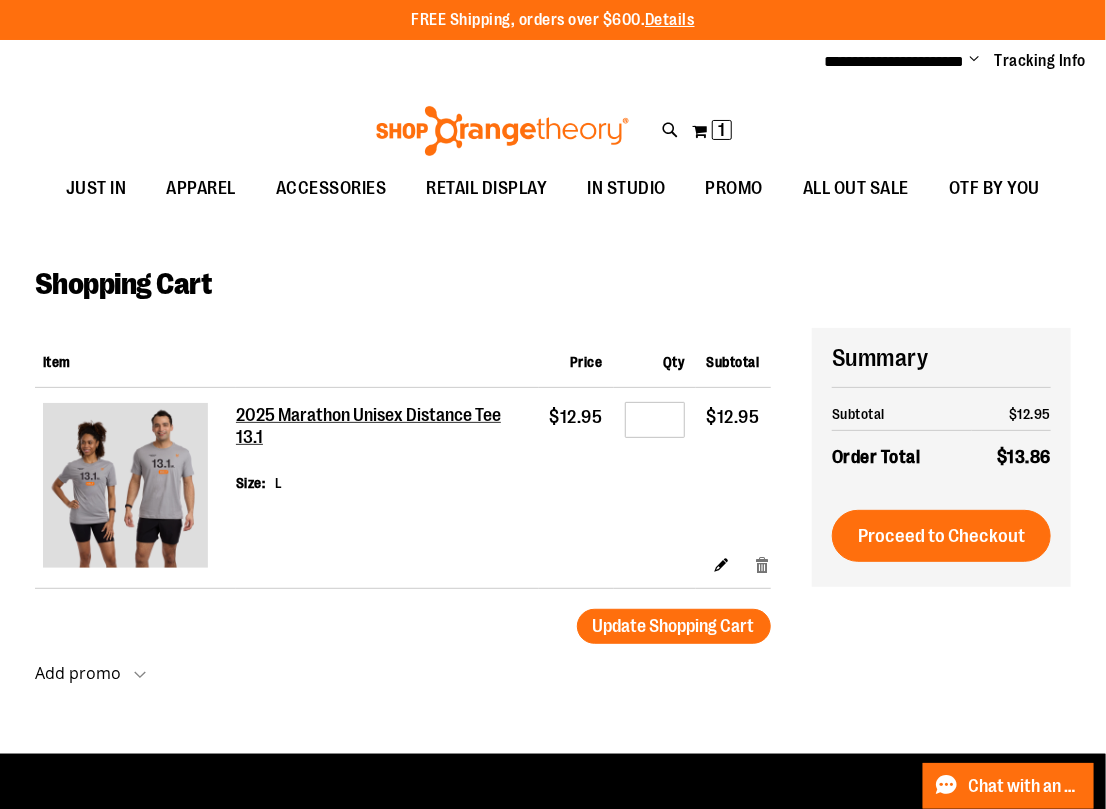 click on "Remove item" at bounding box center [762, 563] 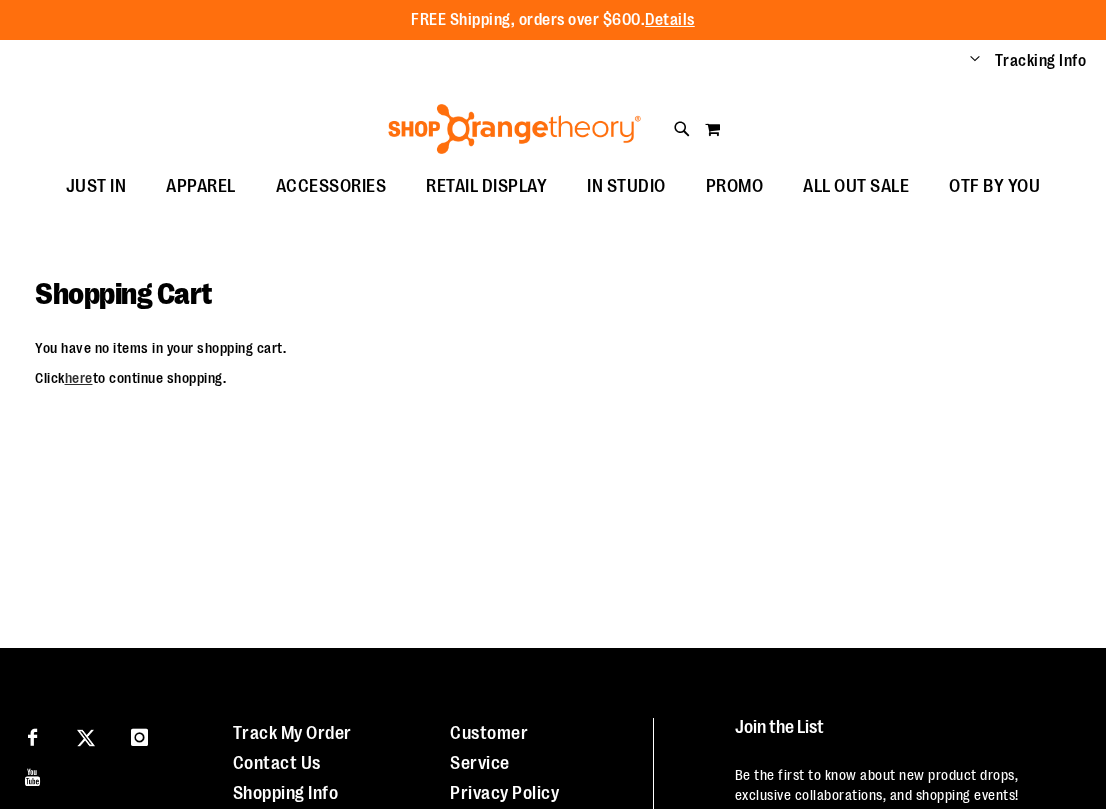 scroll, scrollTop: 0, scrollLeft: 0, axis: both 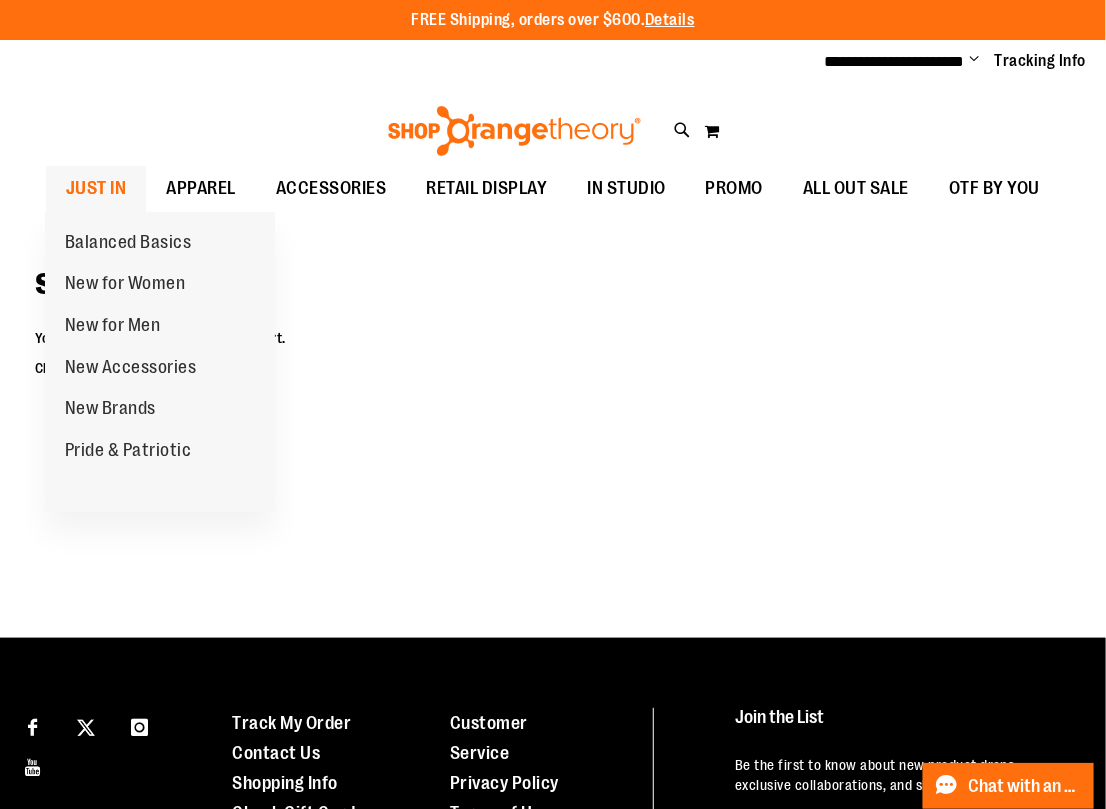 click on "JUST IN" at bounding box center [96, 188] 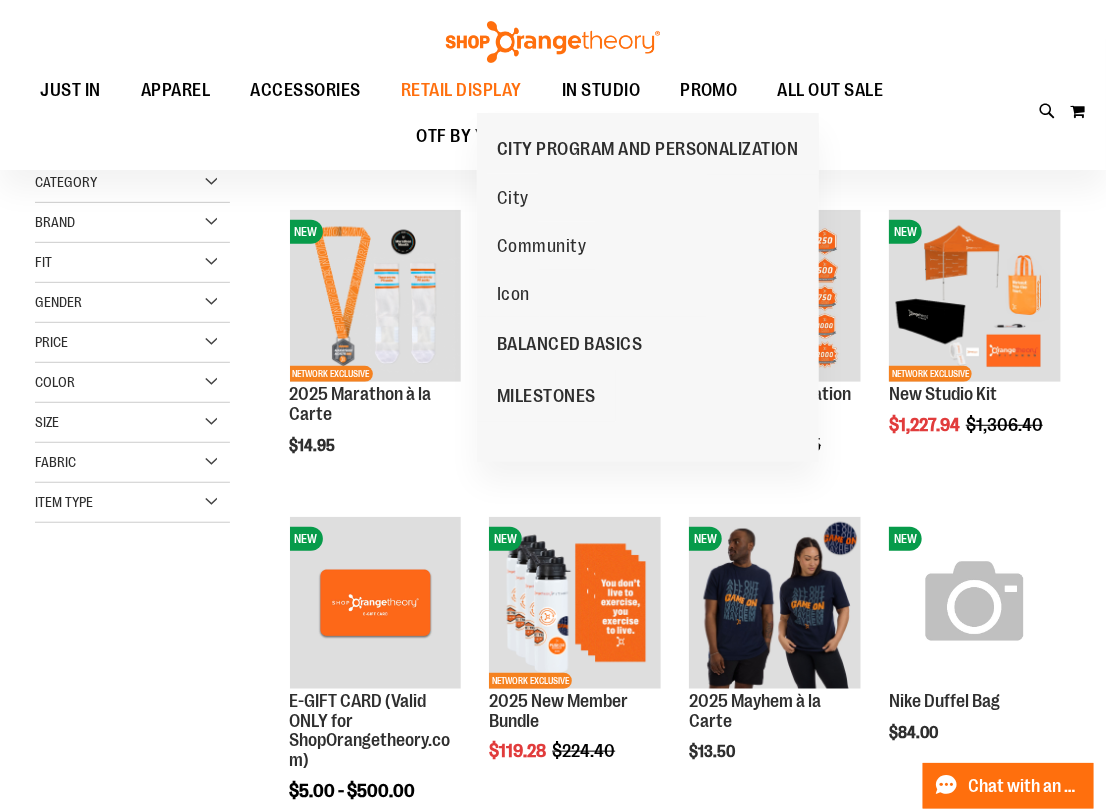 scroll, scrollTop: 258, scrollLeft: 0, axis: vertical 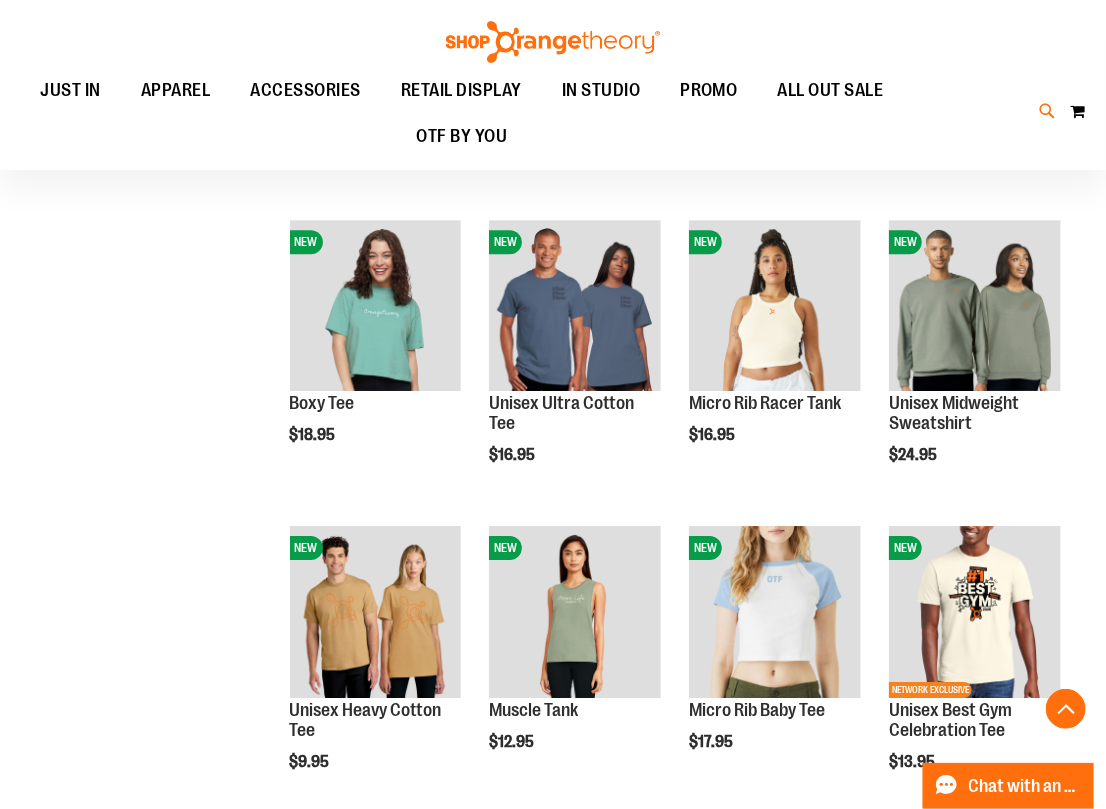click at bounding box center [1048, 111] 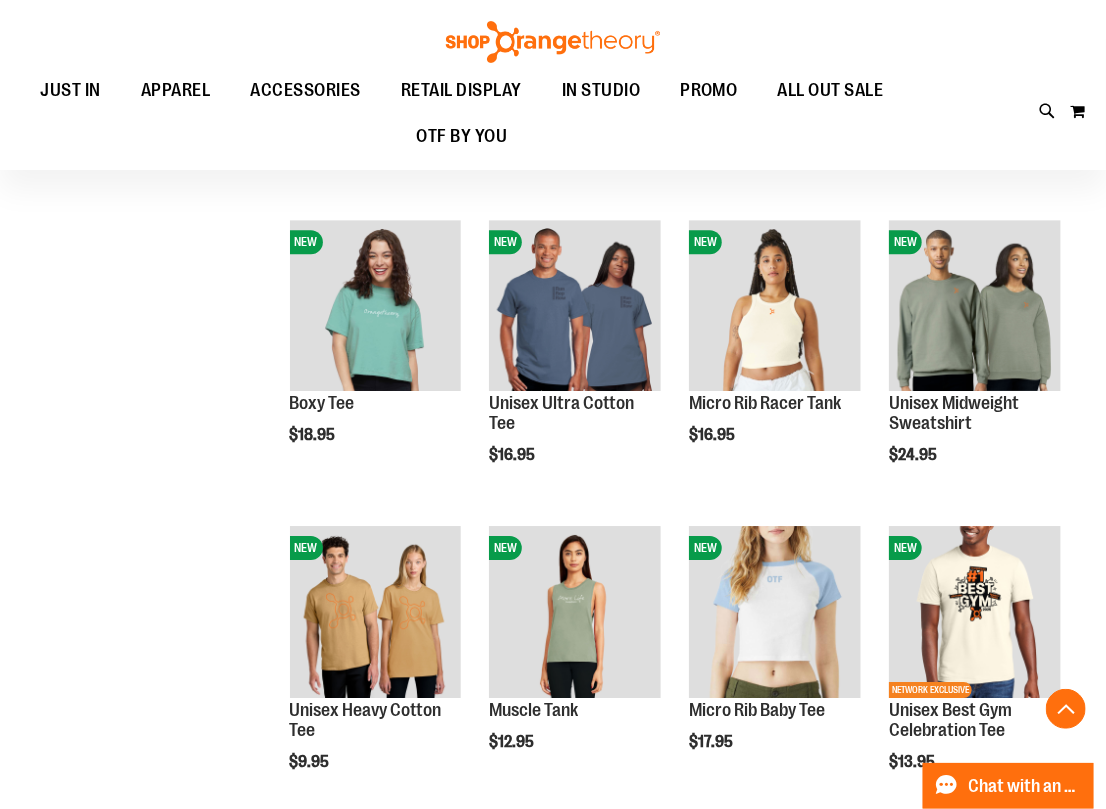 type on "****" 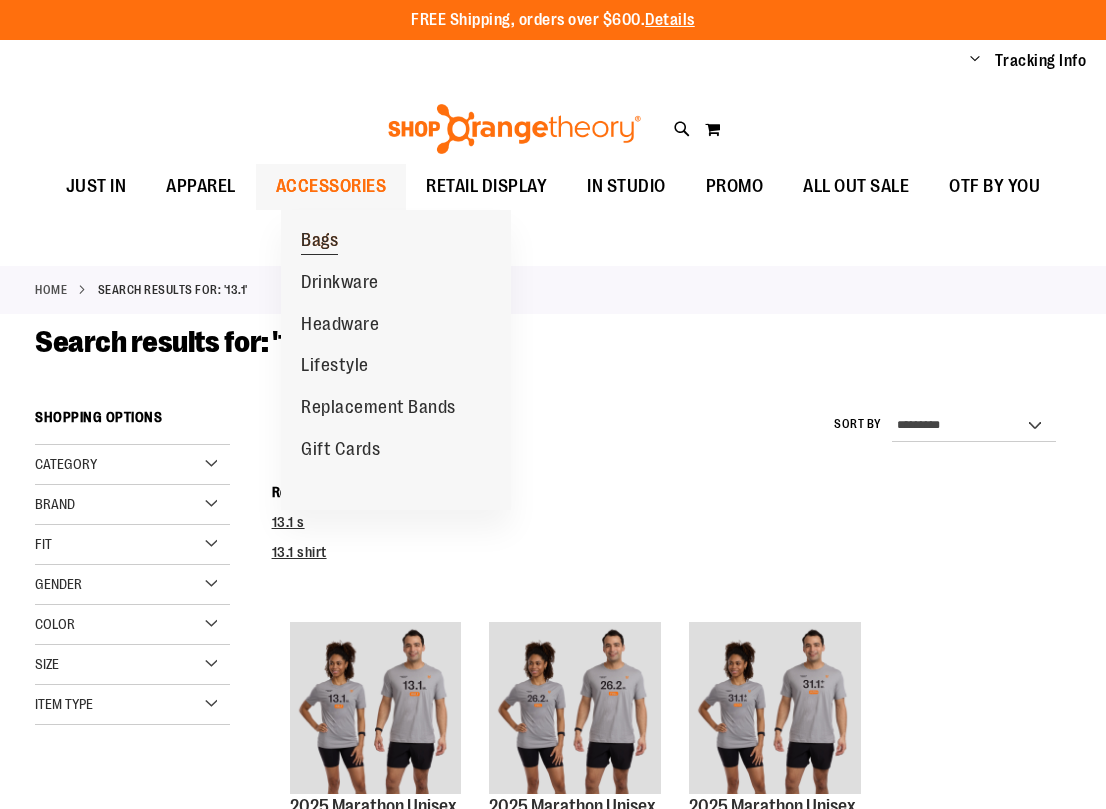 scroll, scrollTop: 0, scrollLeft: 0, axis: both 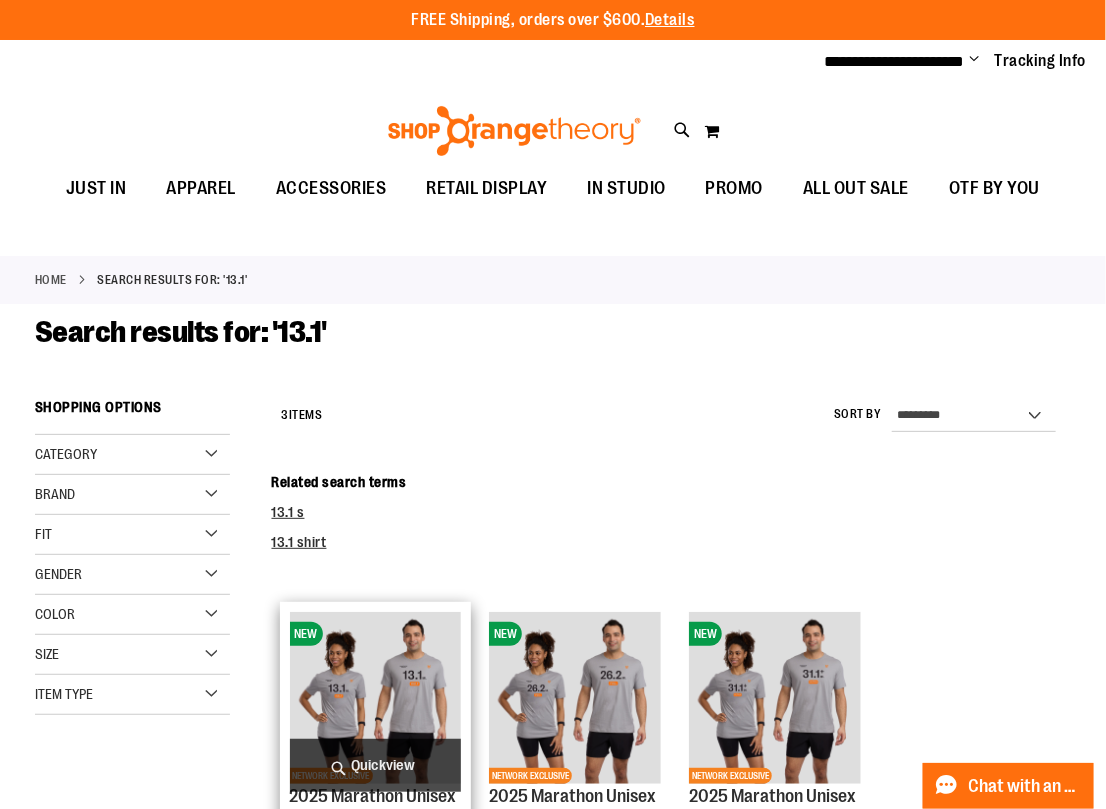 click at bounding box center [376, 698] 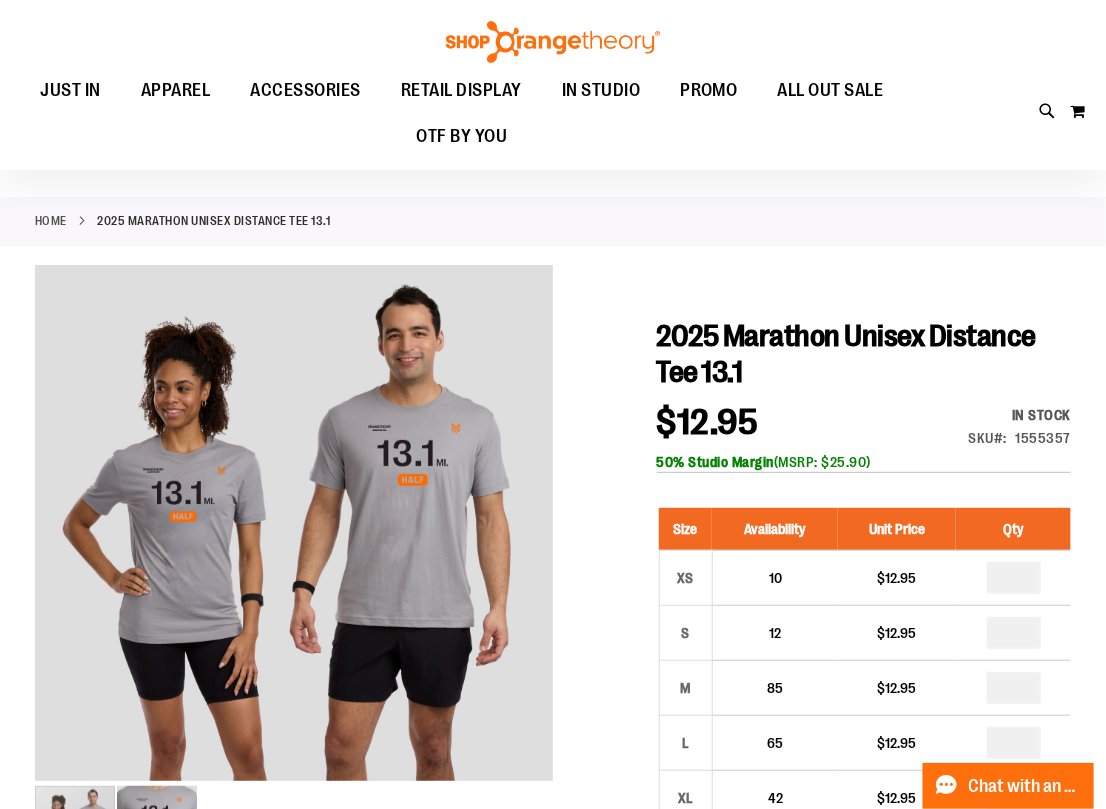 scroll, scrollTop: 193, scrollLeft: 0, axis: vertical 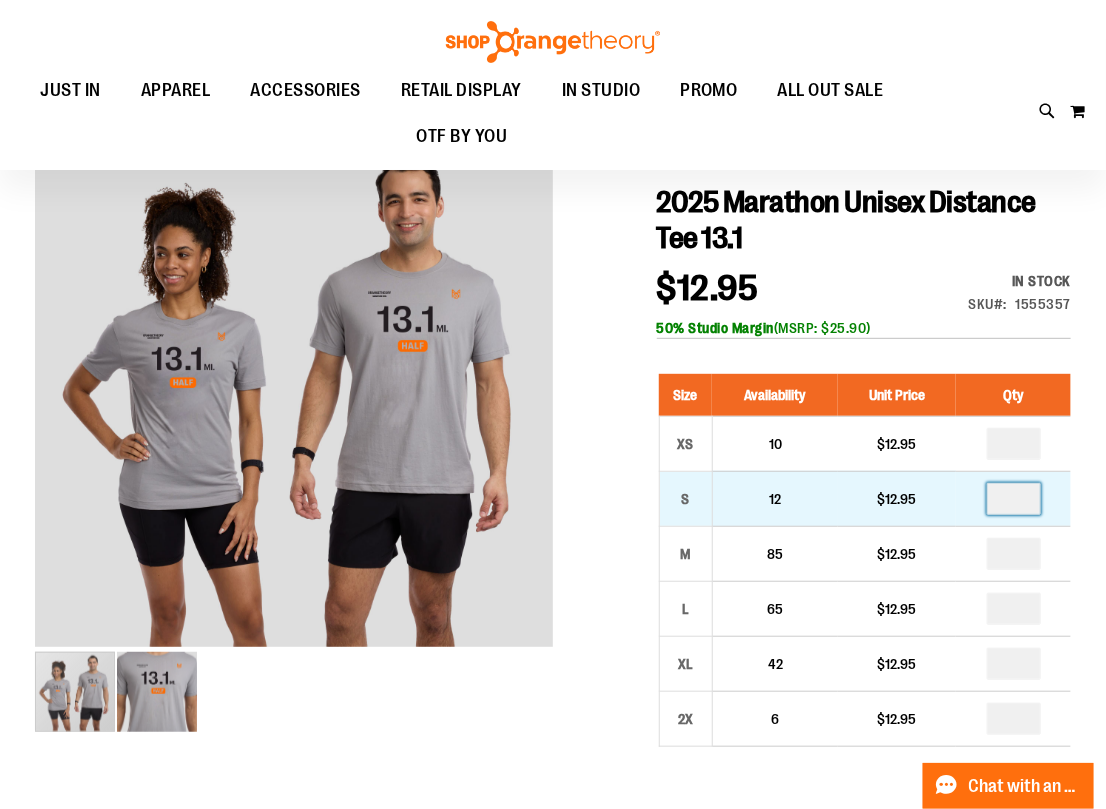 click at bounding box center (1014, 499) 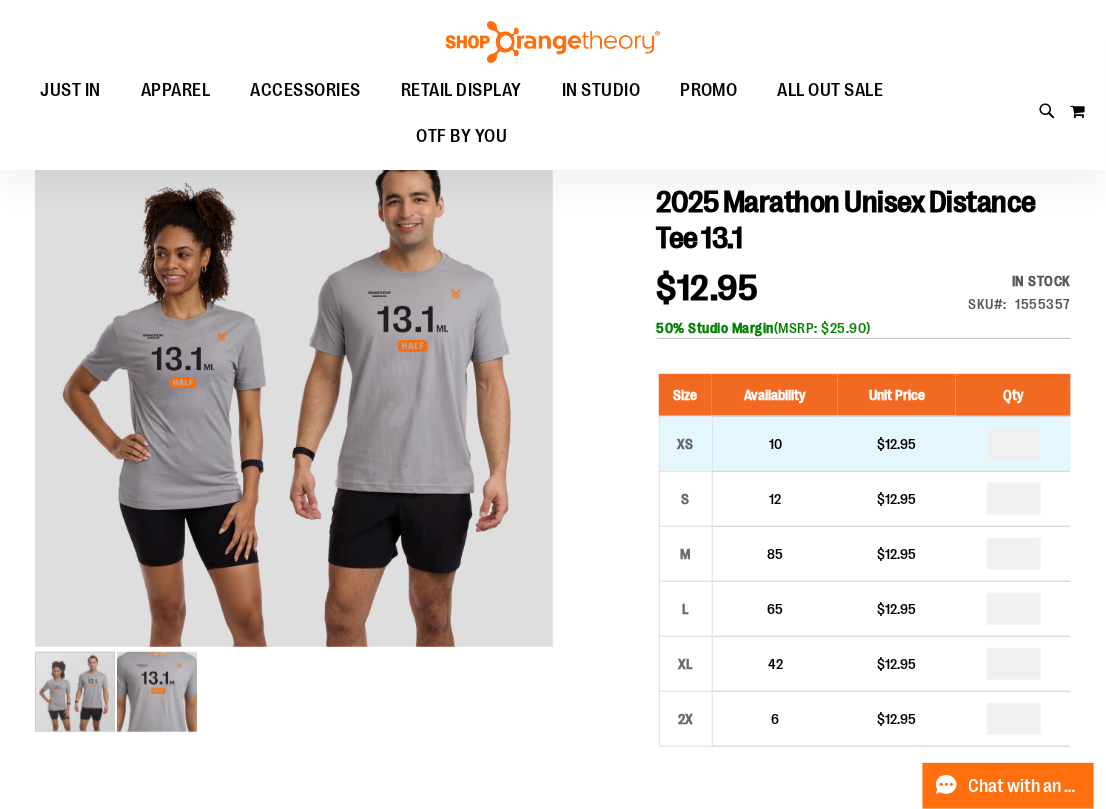 type on "*" 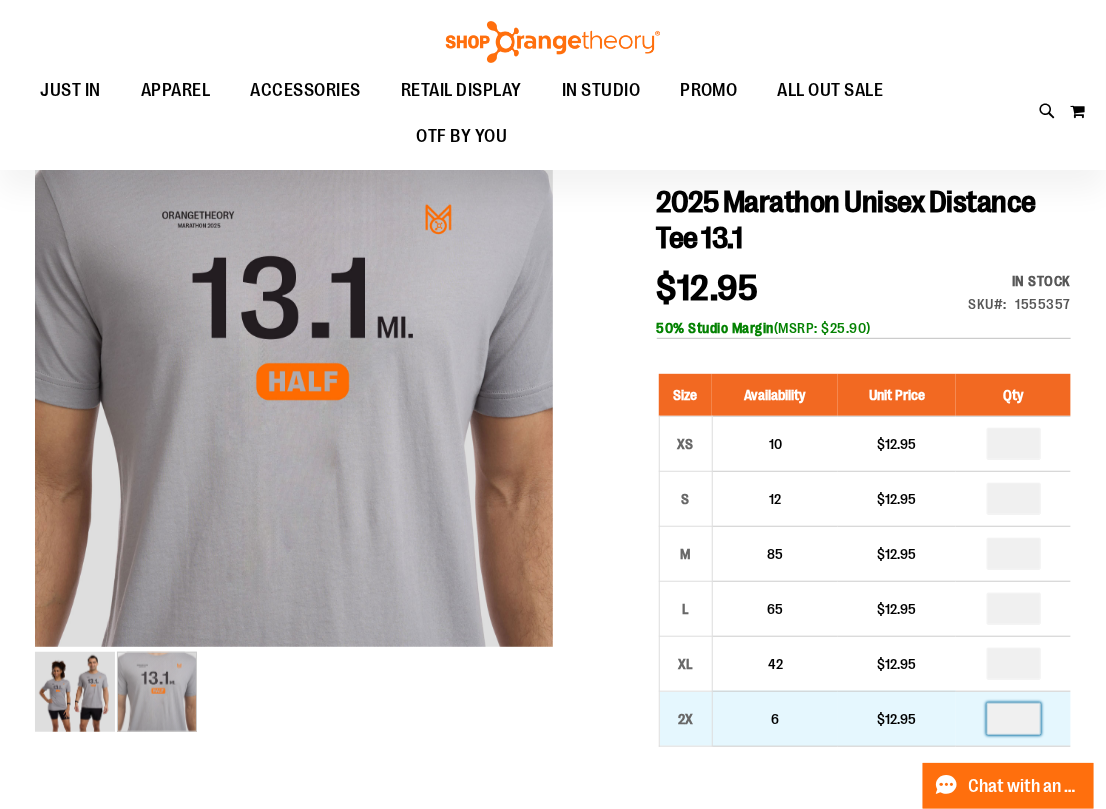 click at bounding box center (1014, 719) 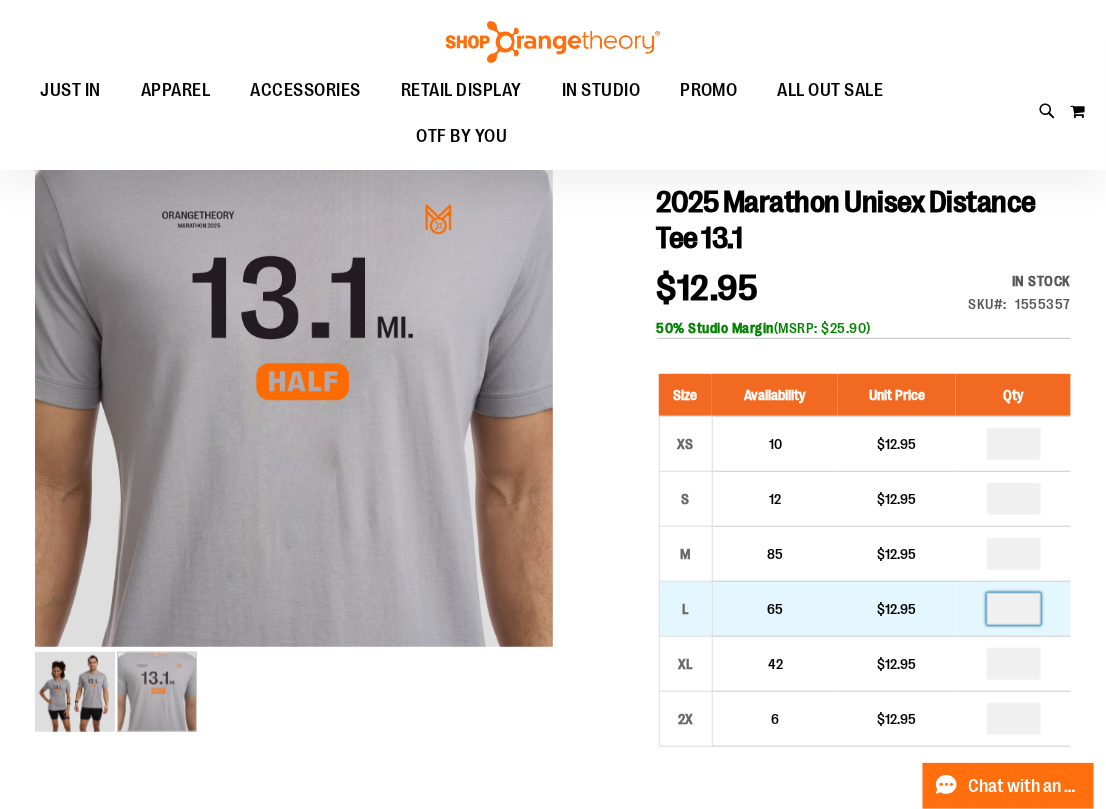 click at bounding box center [1014, 609] 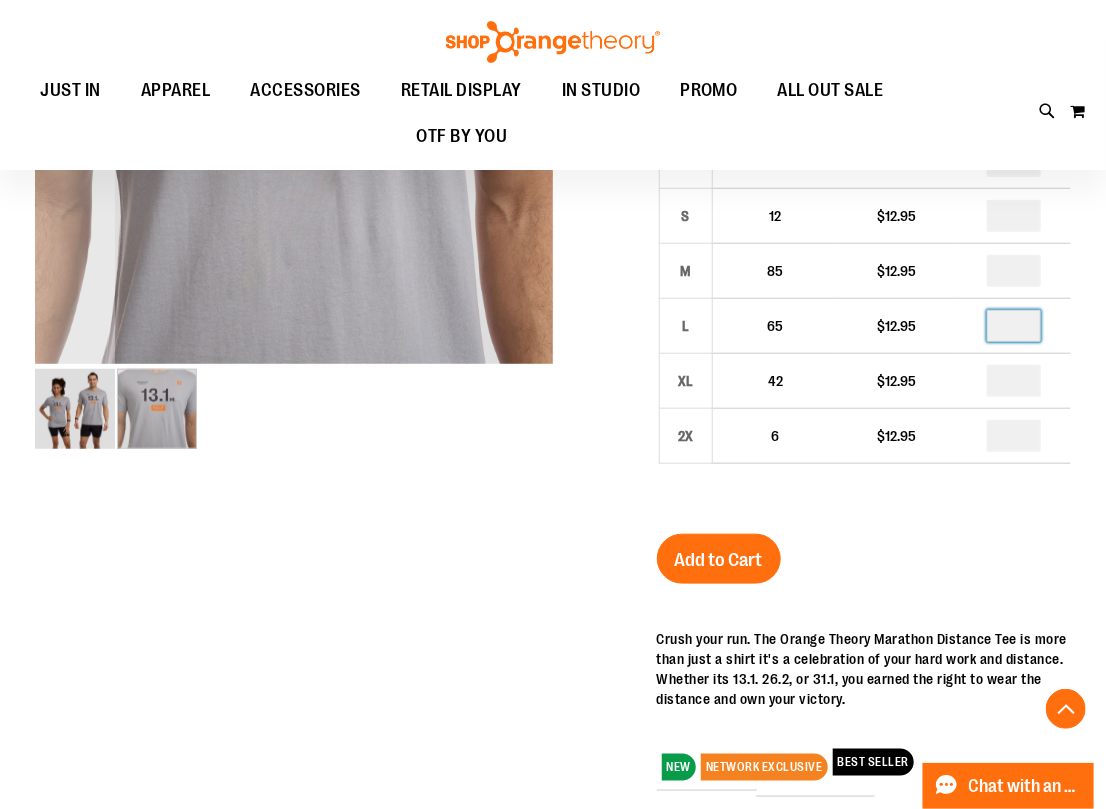 scroll, scrollTop: 526, scrollLeft: 0, axis: vertical 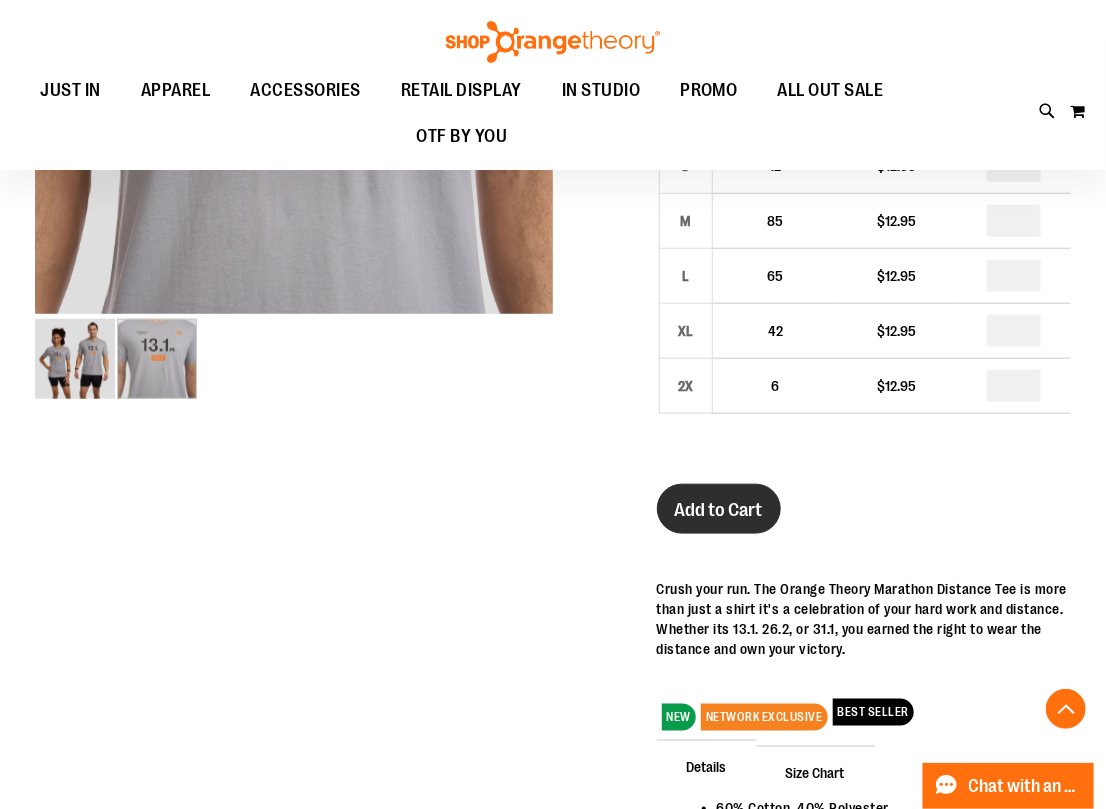 click on "Add to Cart" at bounding box center [719, 510] 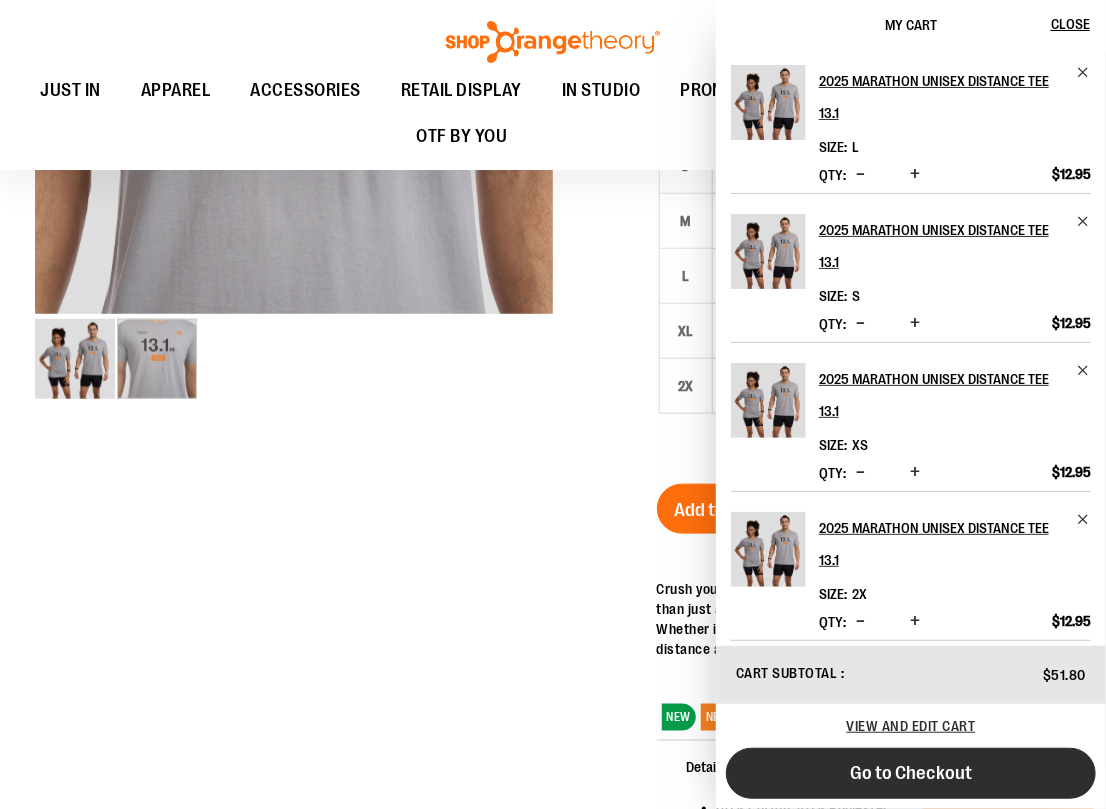 click on "Go to Checkout" at bounding box center (911, 773) 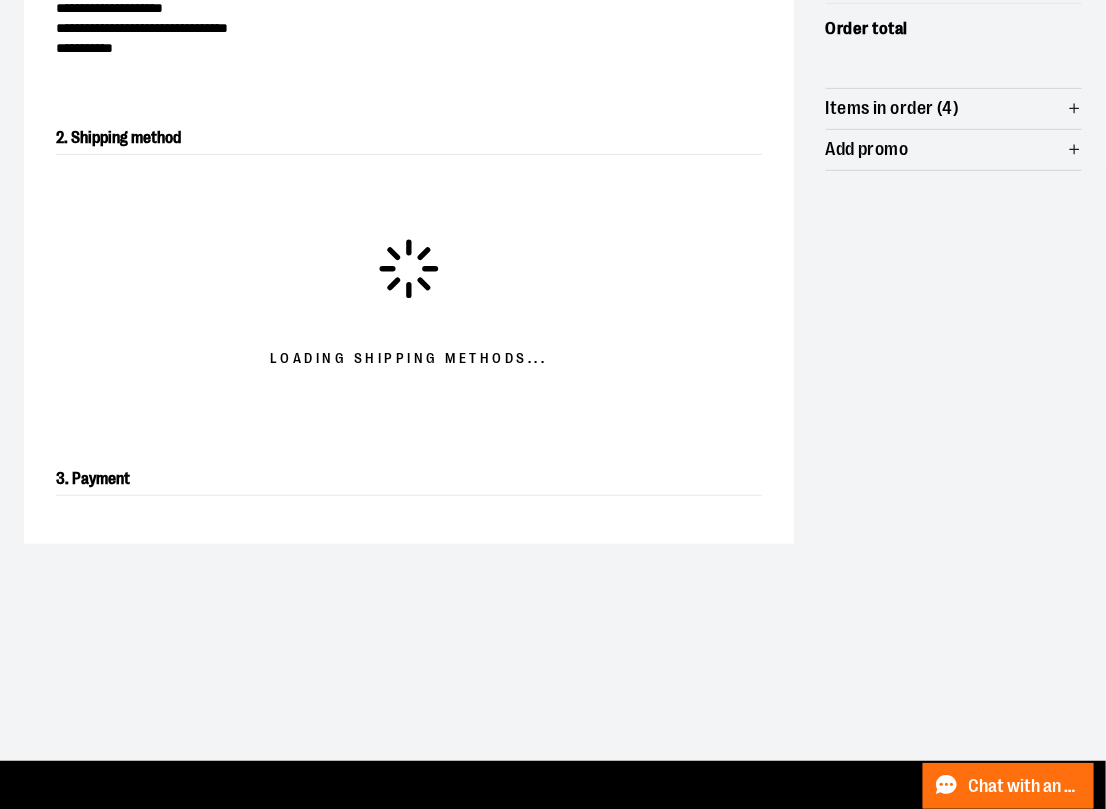 scroll, scrollTop: 341, scrollLeft: 0, axis: vertical 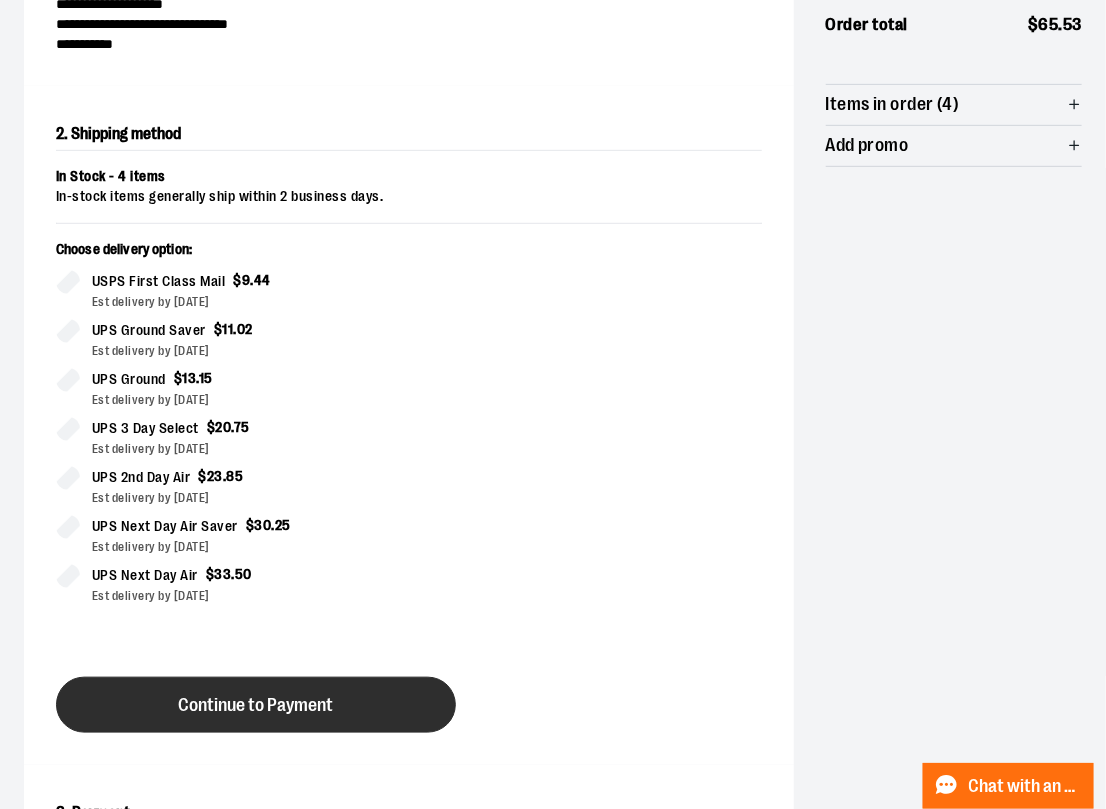 click on "Continue to Payment" at bounding box center (256, 705) 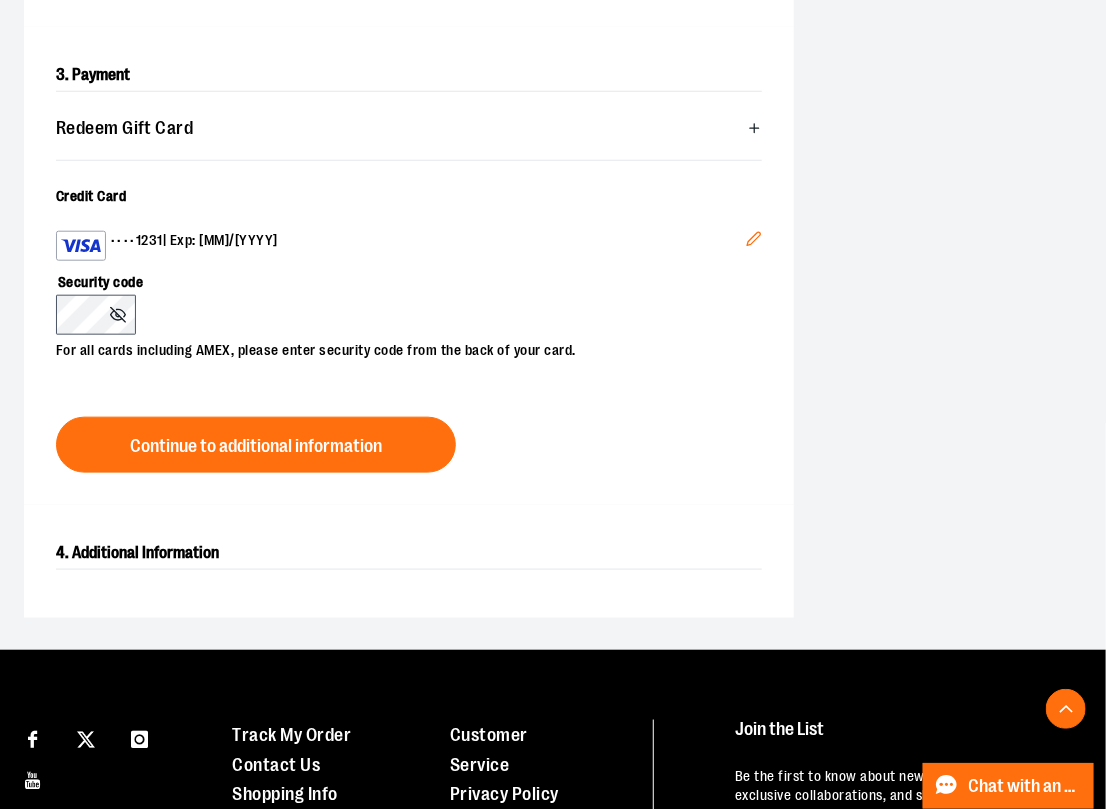 scroll, scrollTop: 590, scrollLeft: 0, axis: vertical 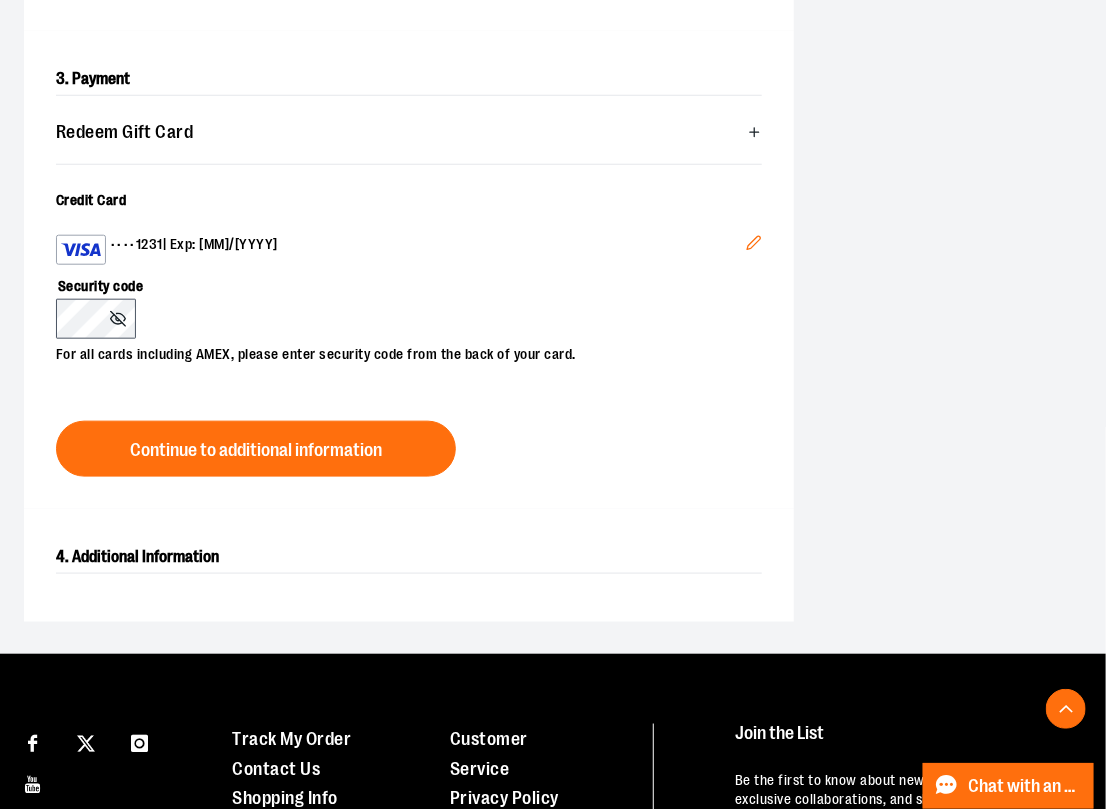 click 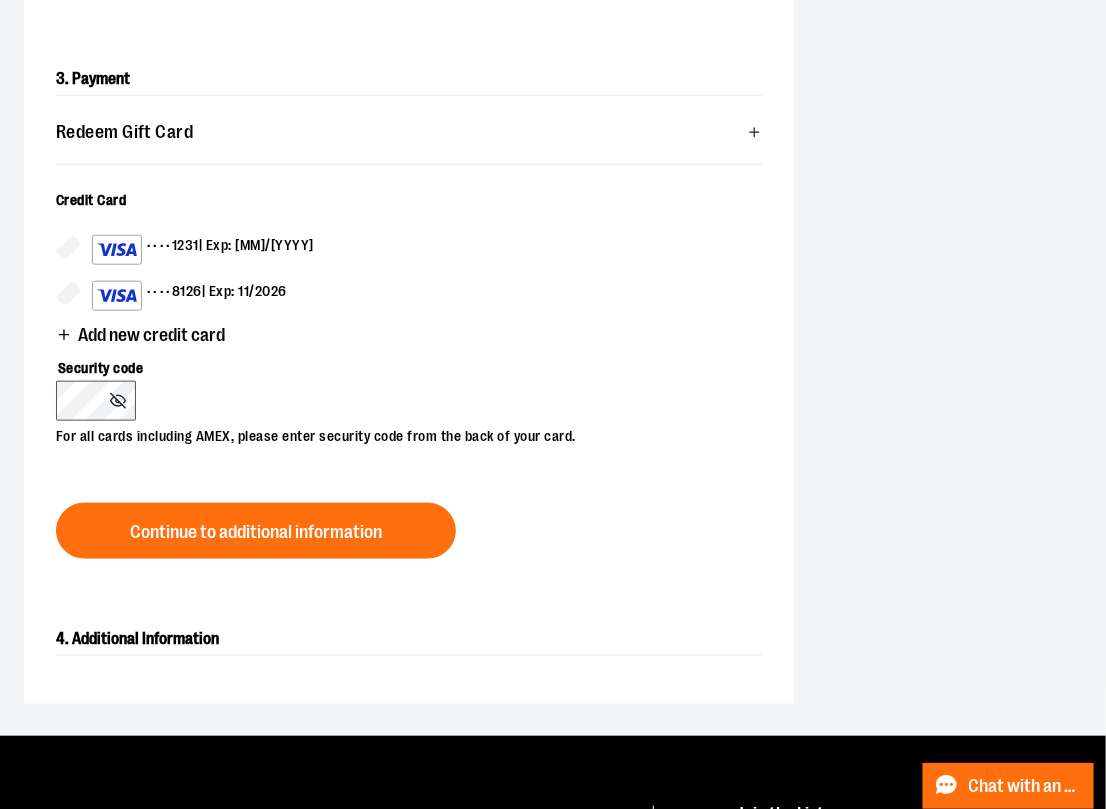 click on "••••  [NUMBER]  | Exp:   [MM]/[YYYY]" at bounding box center [189, 296] 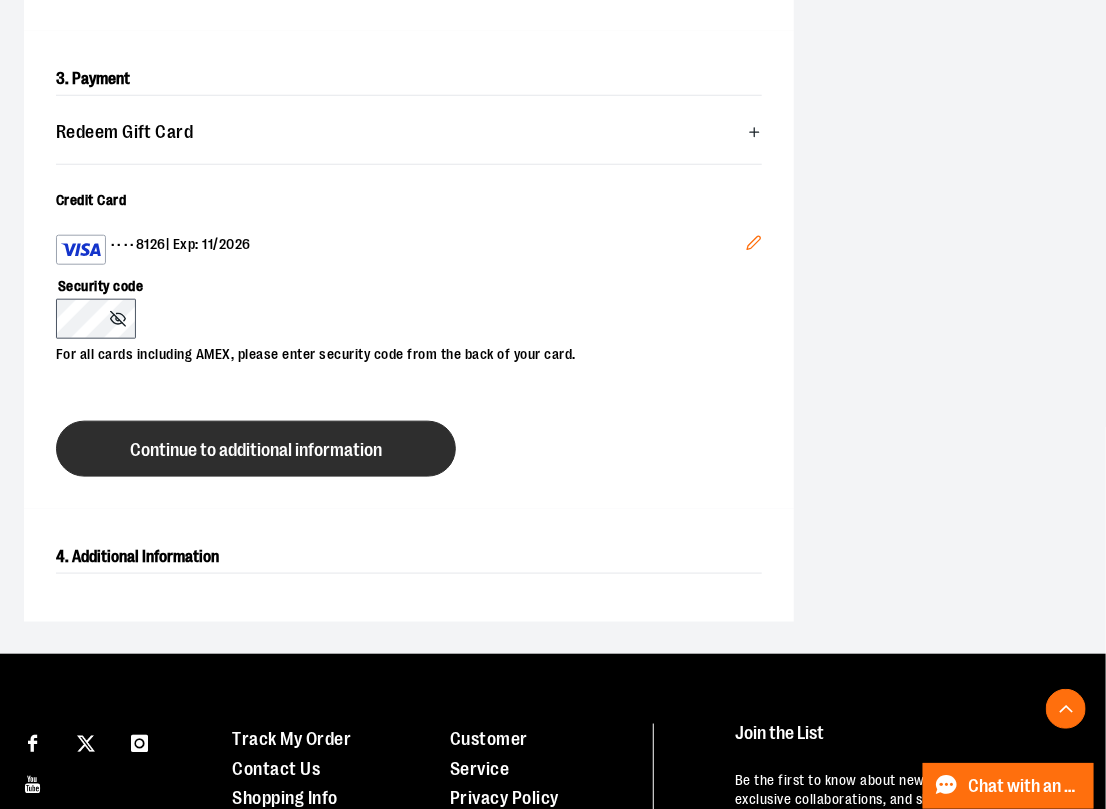 click on "Continue to additional information" at bounding box center [256, 449] 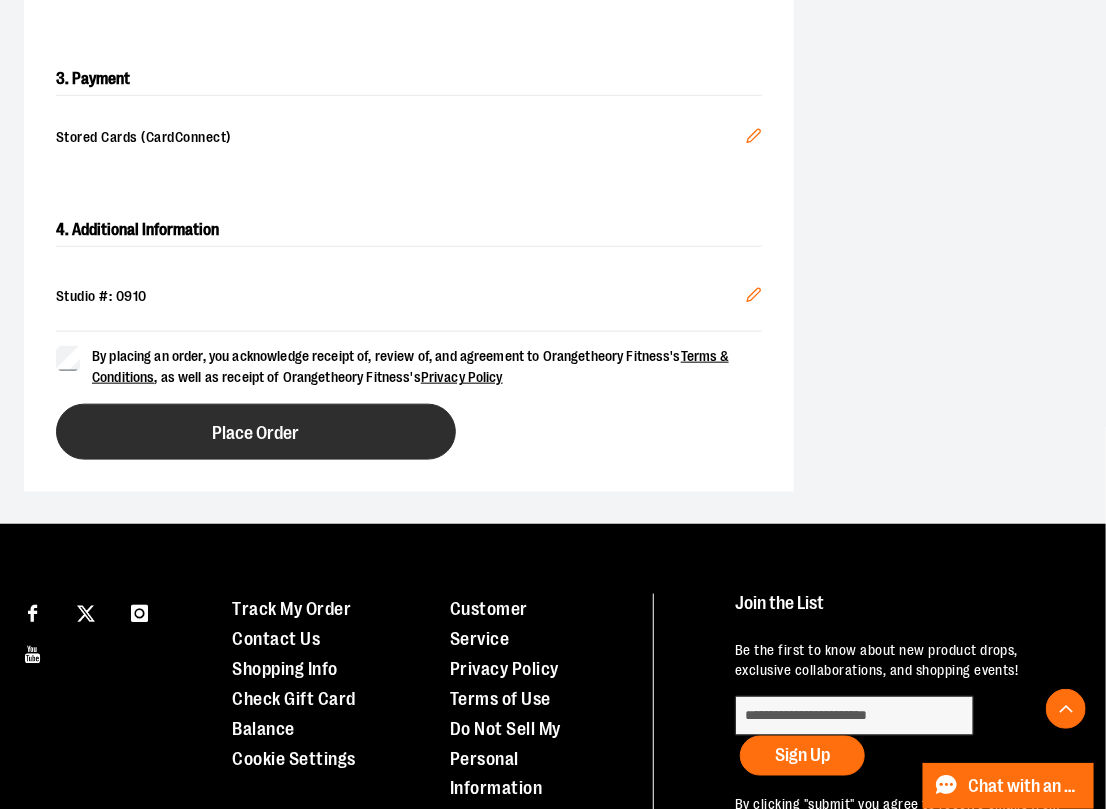 click on "Place Order" at bounding box center [256, 432] 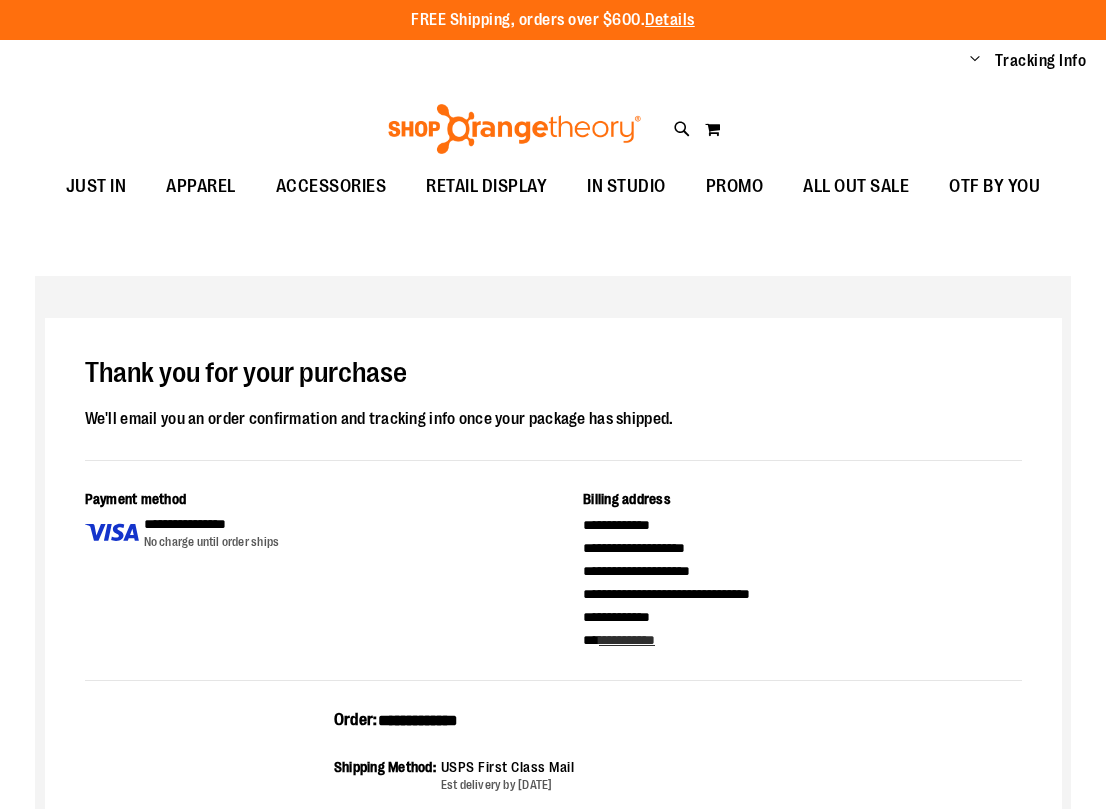 scroll, scrollTop: 0, scrollLeft: 0, axis: both 